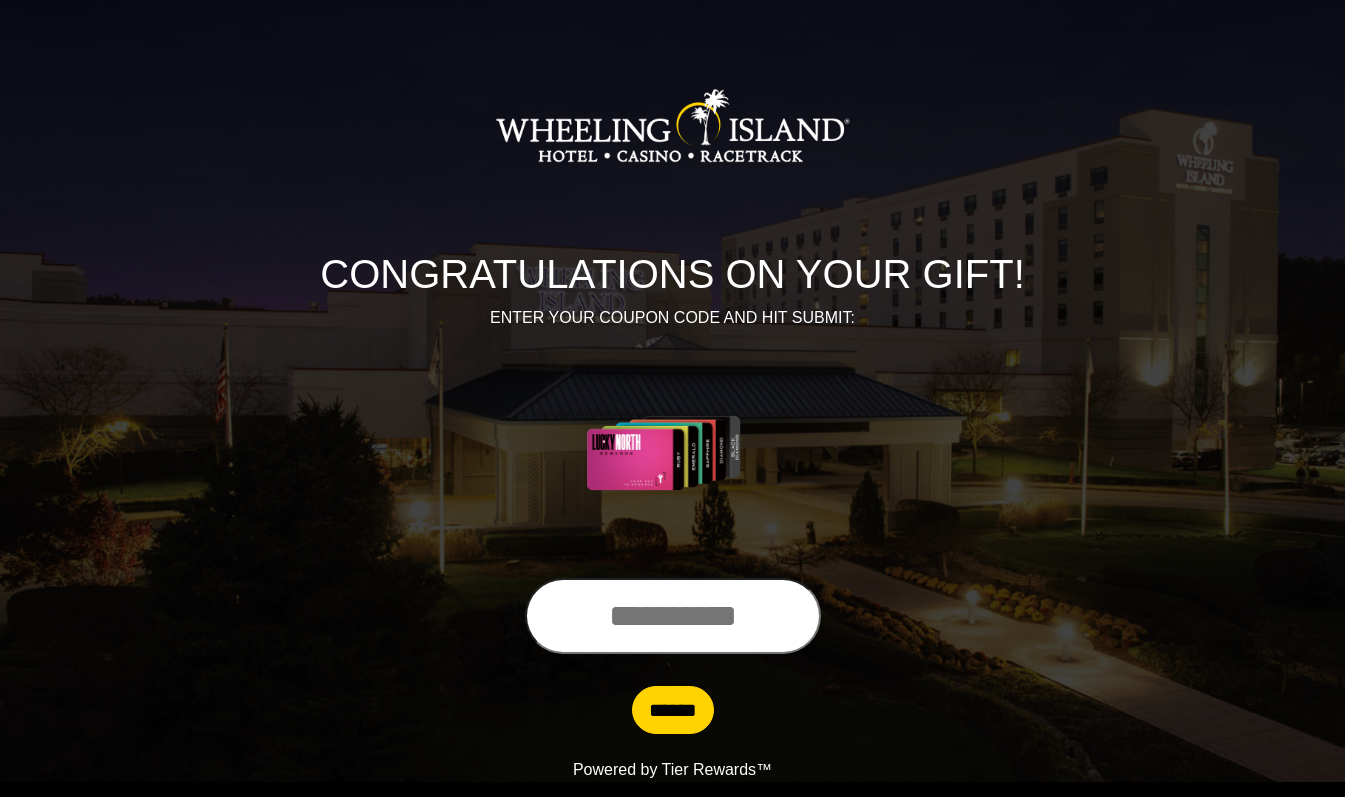 scroll, scrollTop: 0, scrollLeft: 0, axis: both 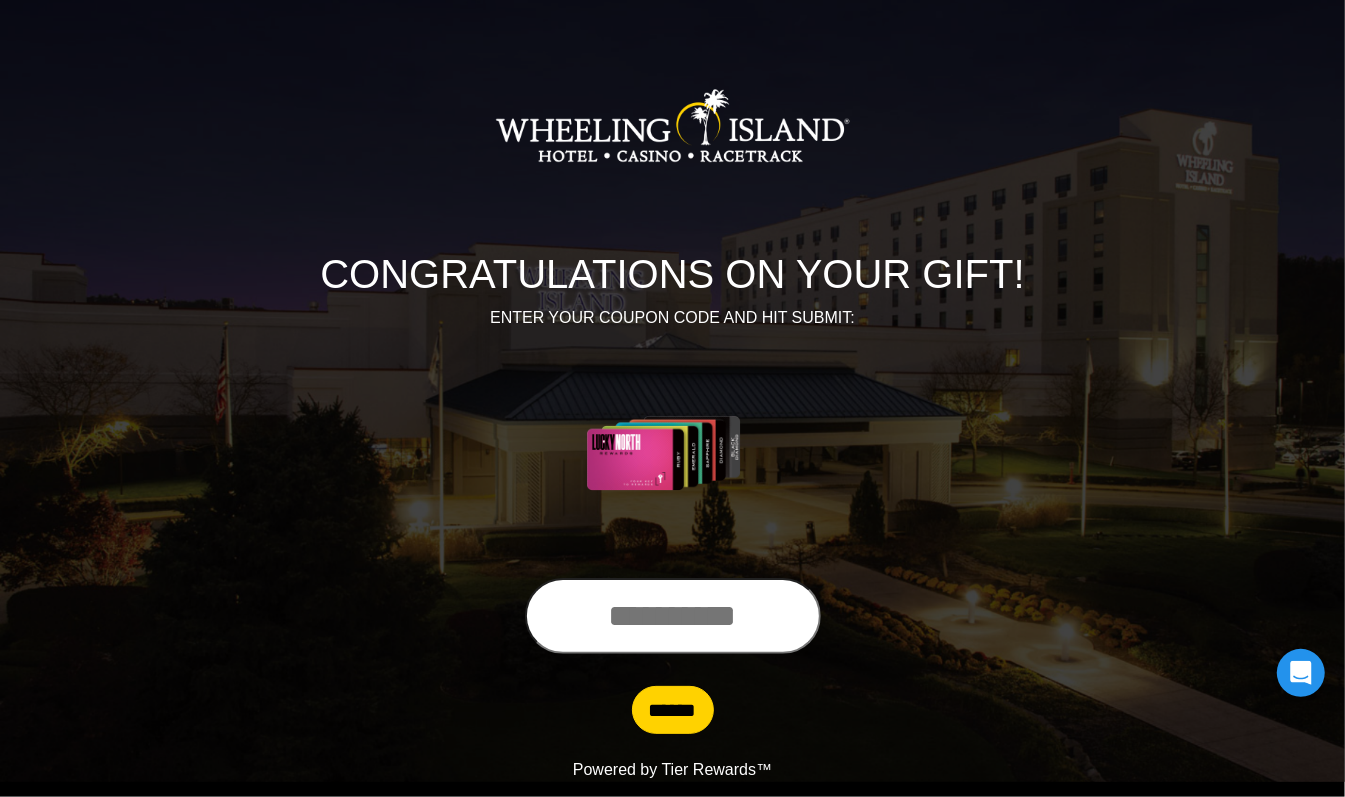 click at bounding box center [673, 616] 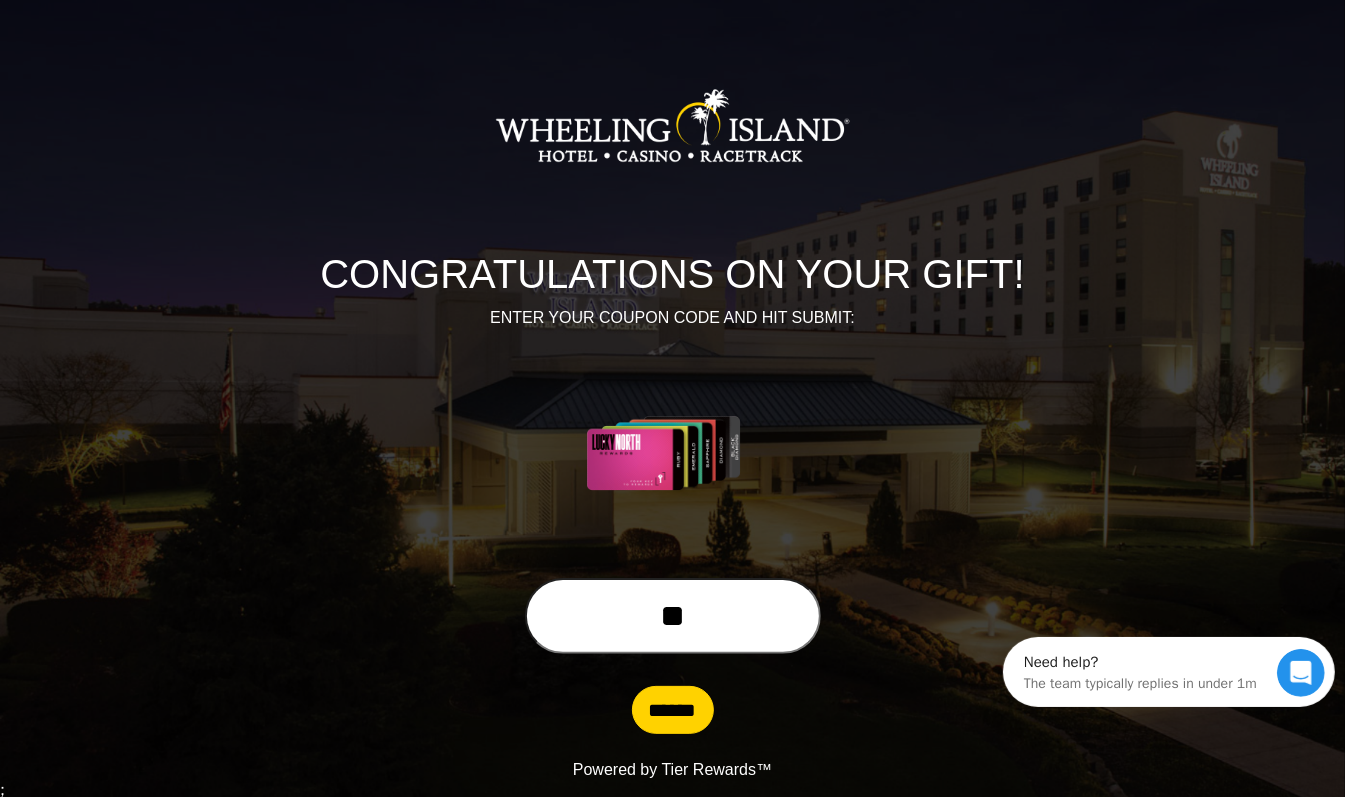 scroll, scrollTop: 0, scrollLeft: 0, axis: both 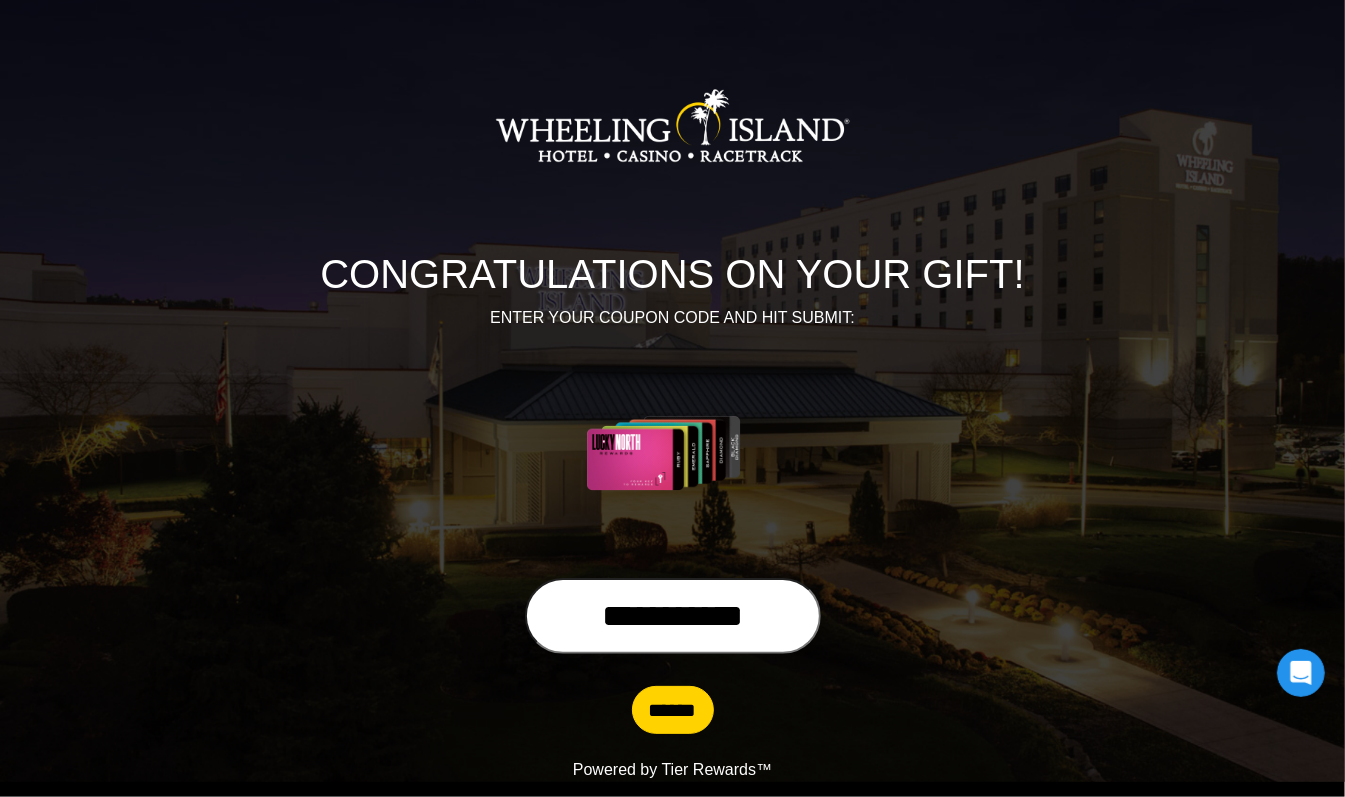 type on "**********" 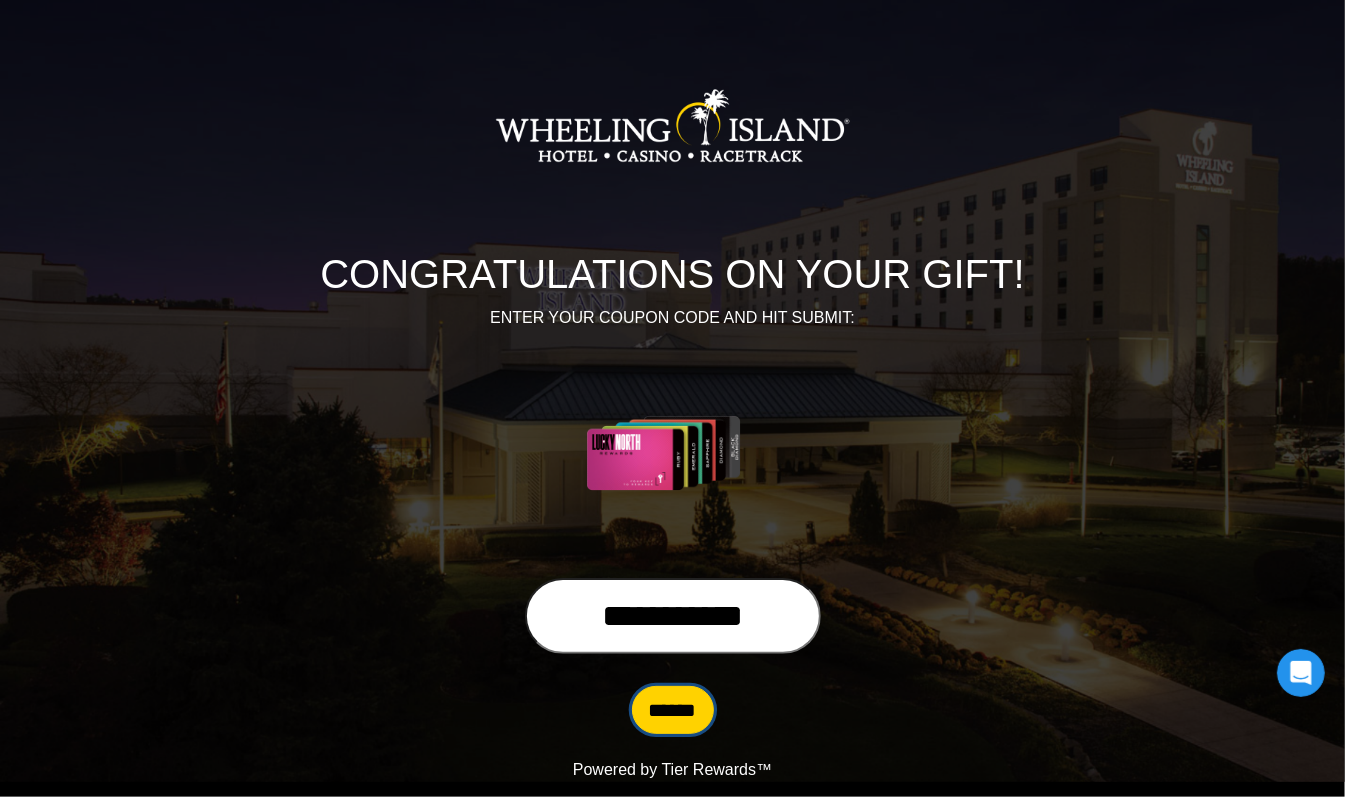 click on "******" at bounding box center (673, 710) 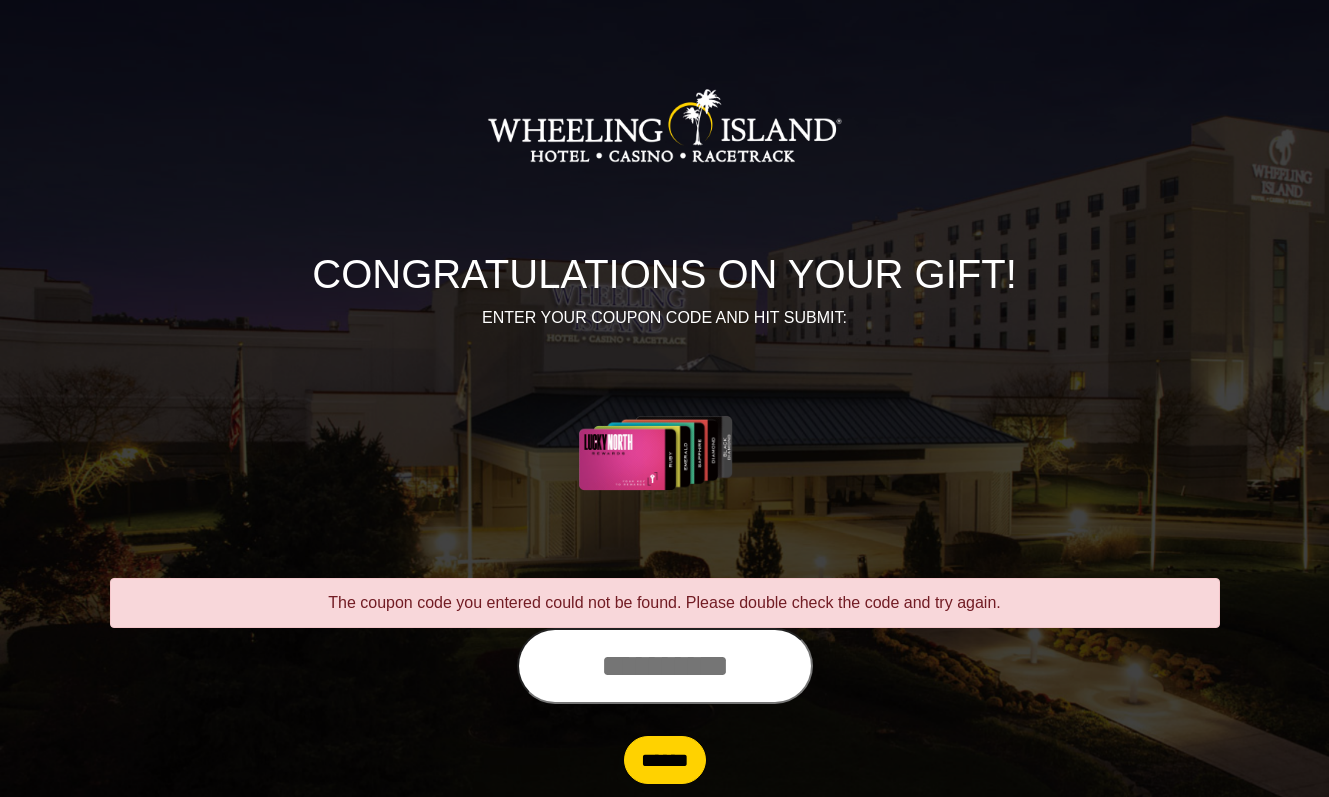scroll, scrollTop: 0, scrollLeft: 0, axis: both 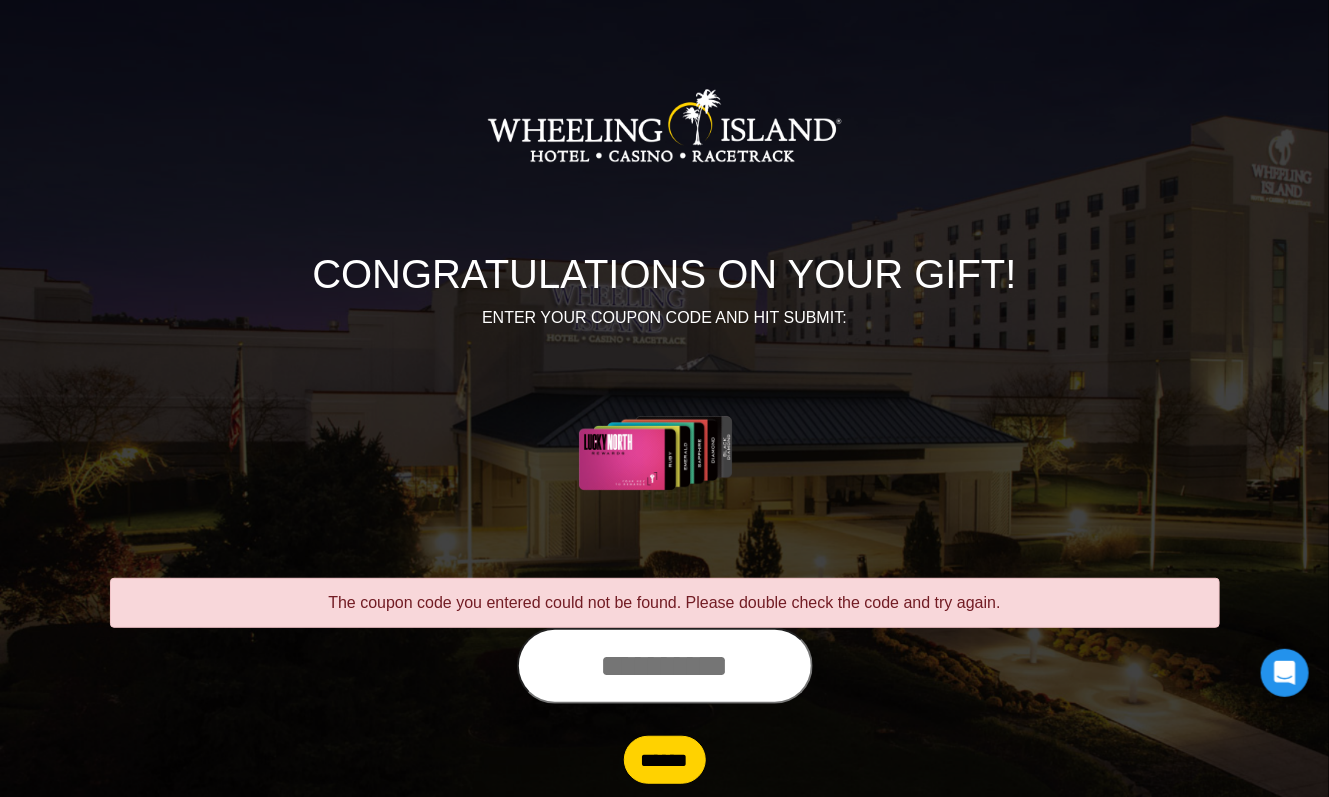 click at bounding box center [665, 666] 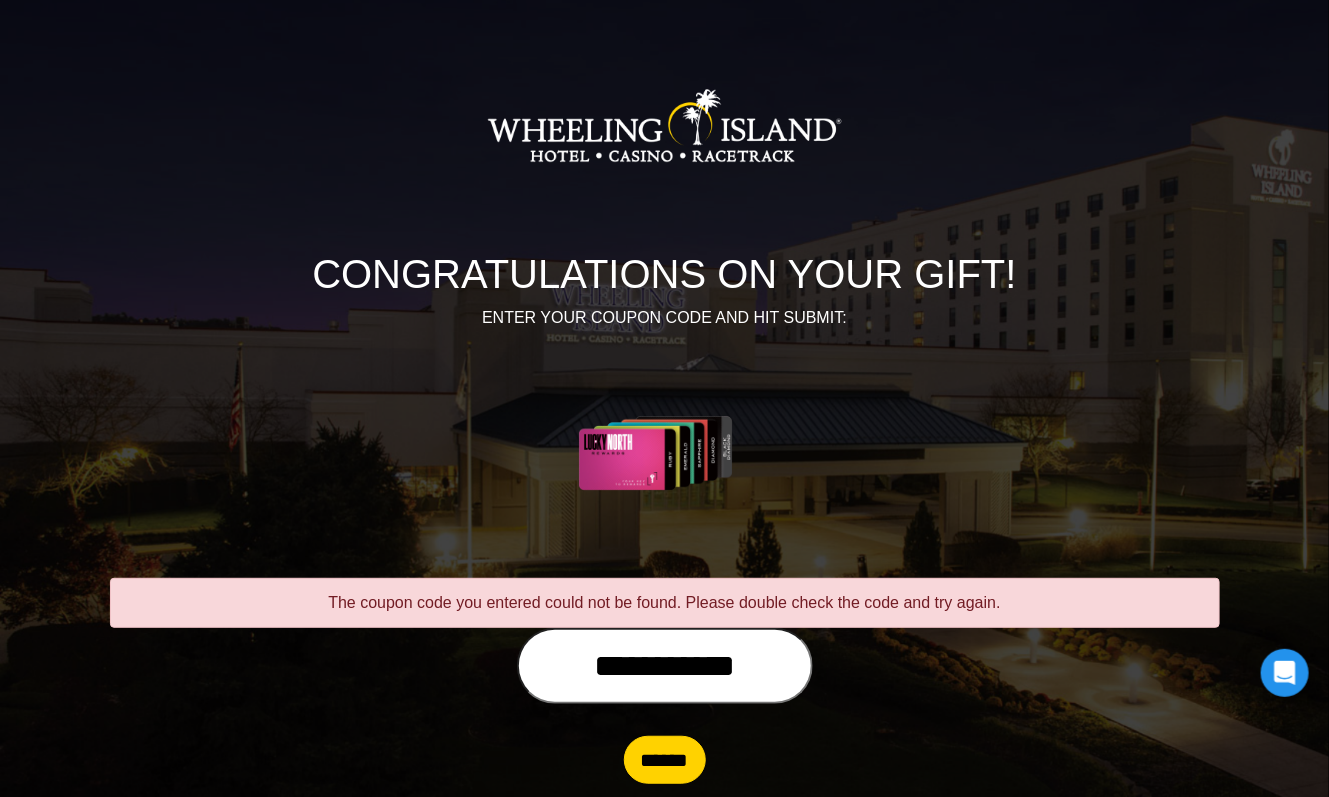 type on "**********" 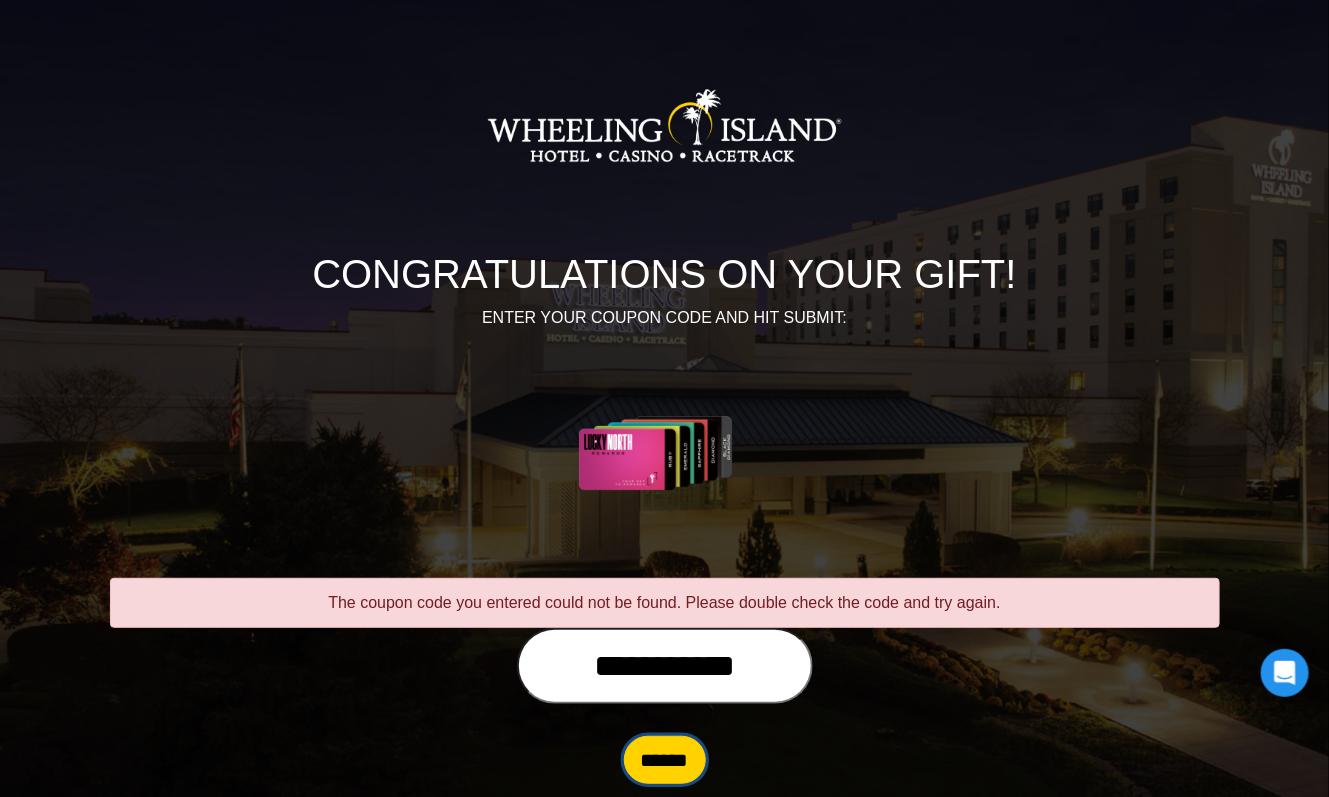 click on "******" at bounding box center (665, 760) 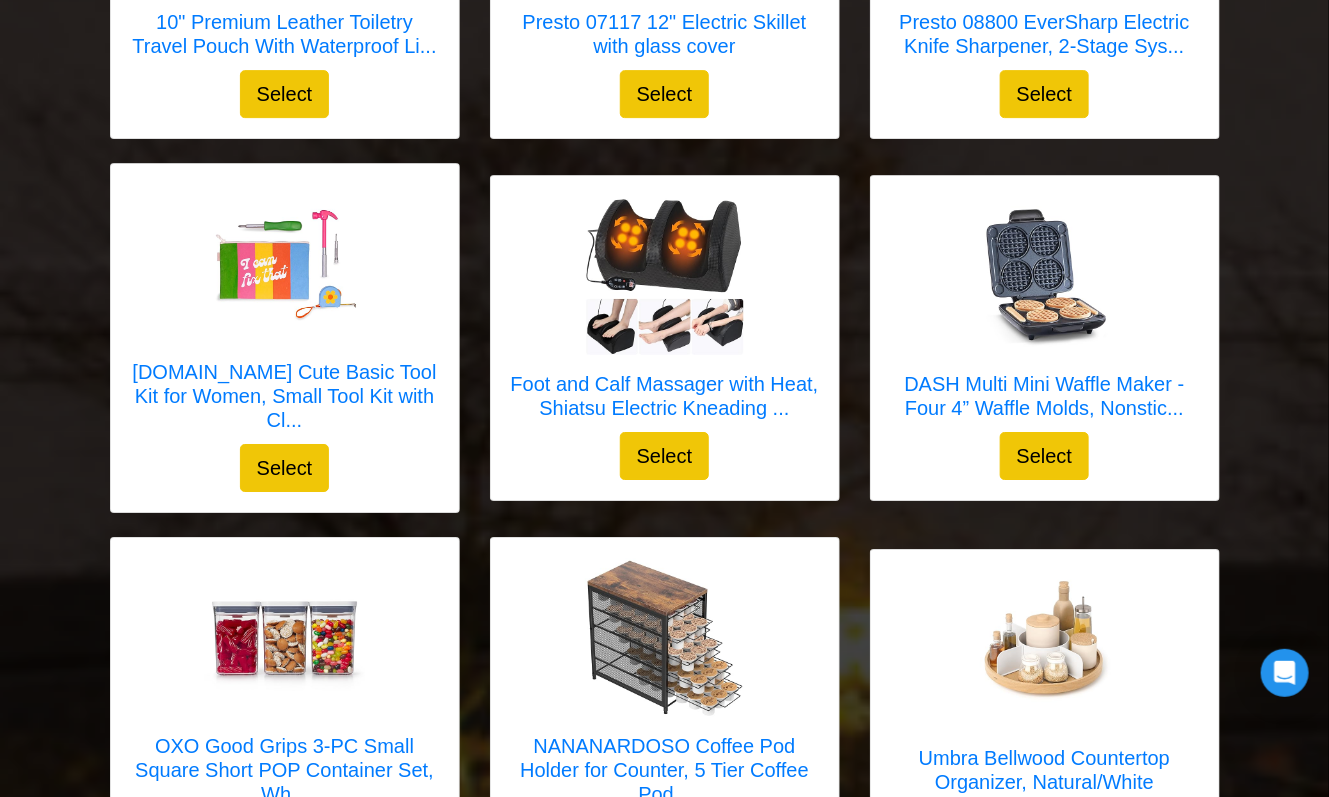 scroll, scrollTop: 2421, scrollLeft: 0, axis: vertical 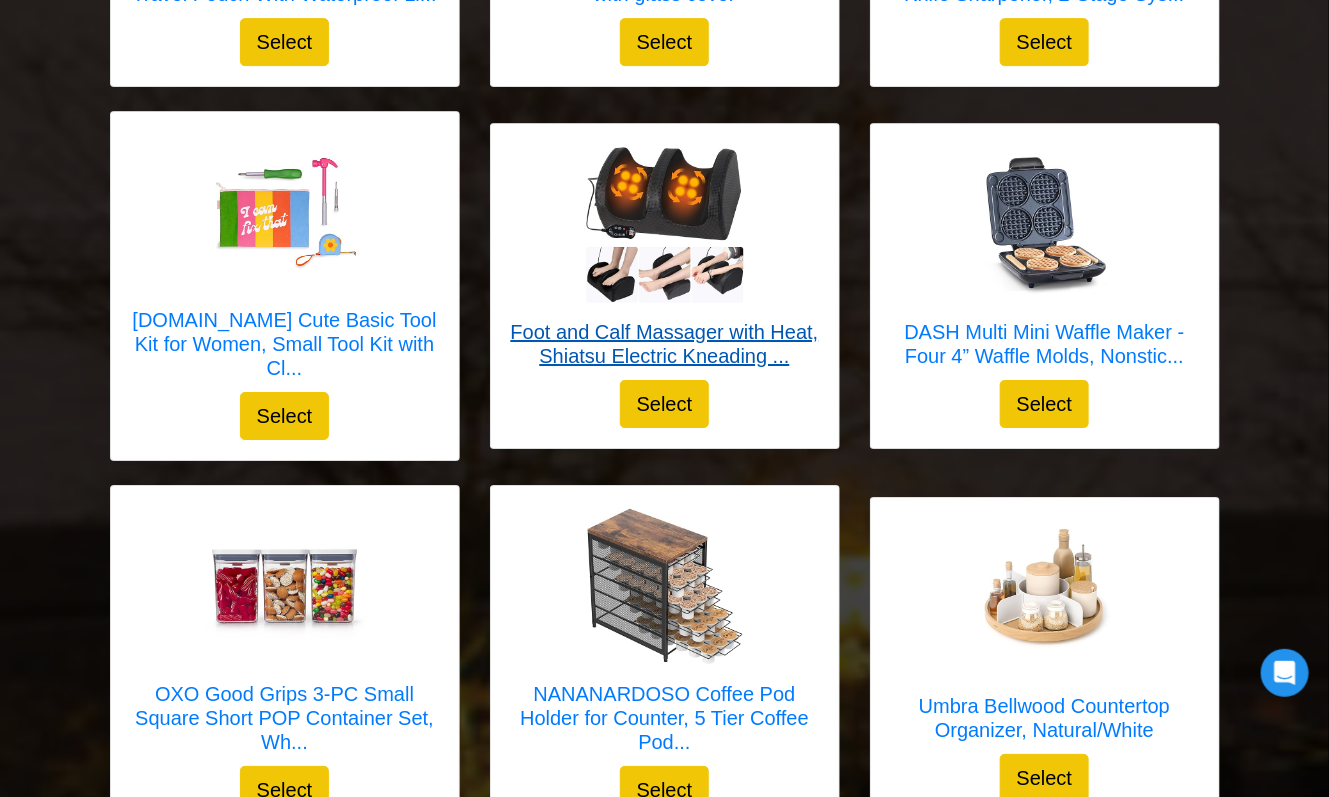 click at bounding box center (665, 224) 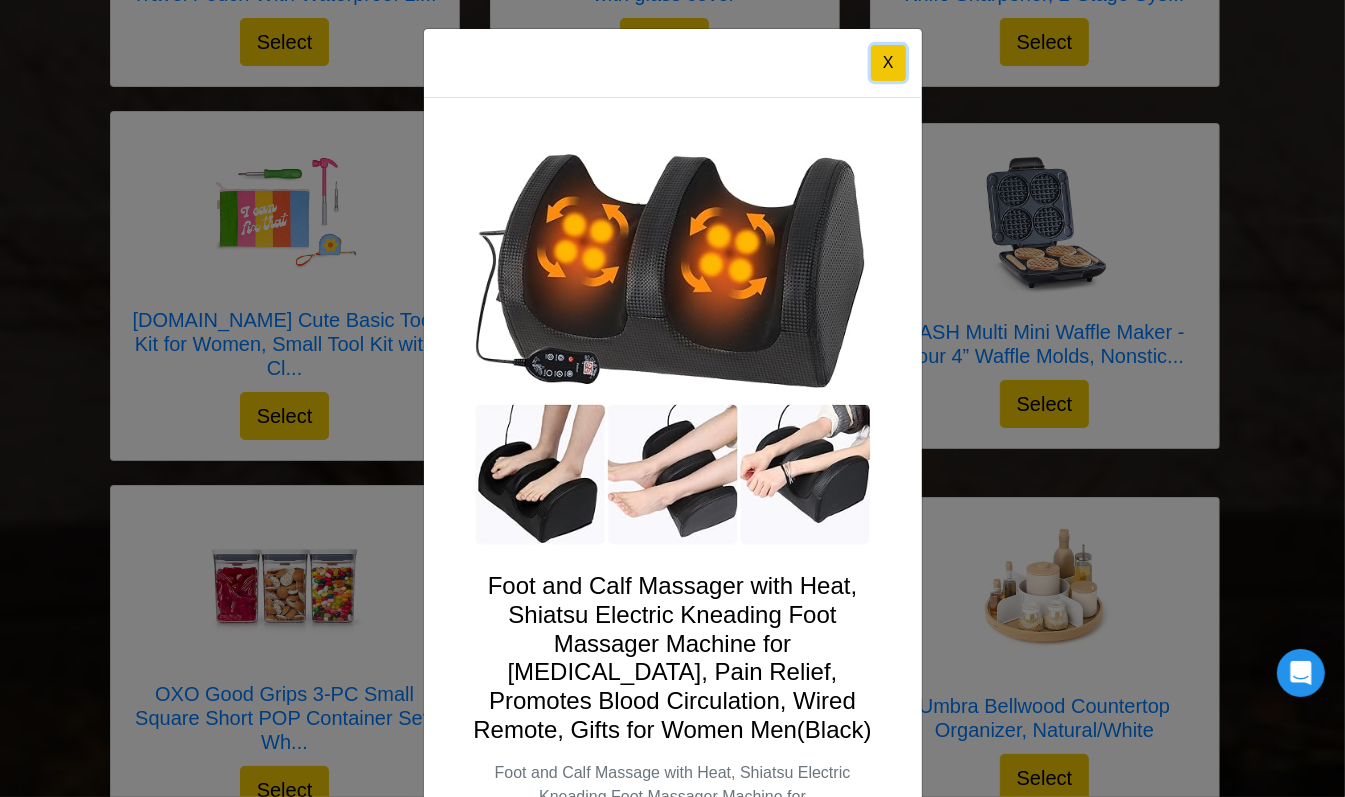 click on "X" at bounding box center (888, 63) 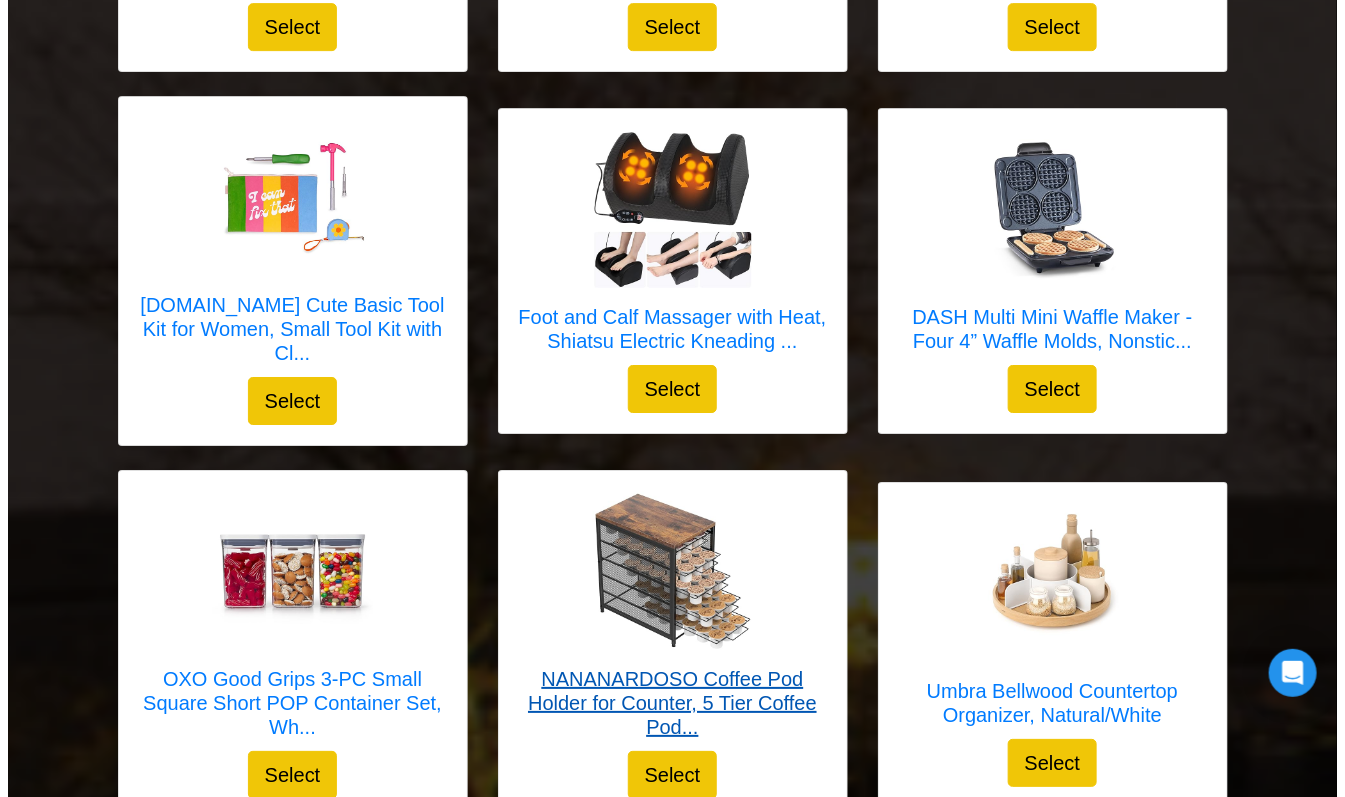 scroll, scrollTop: 2389, scrollLeft: 0, axis: vertical 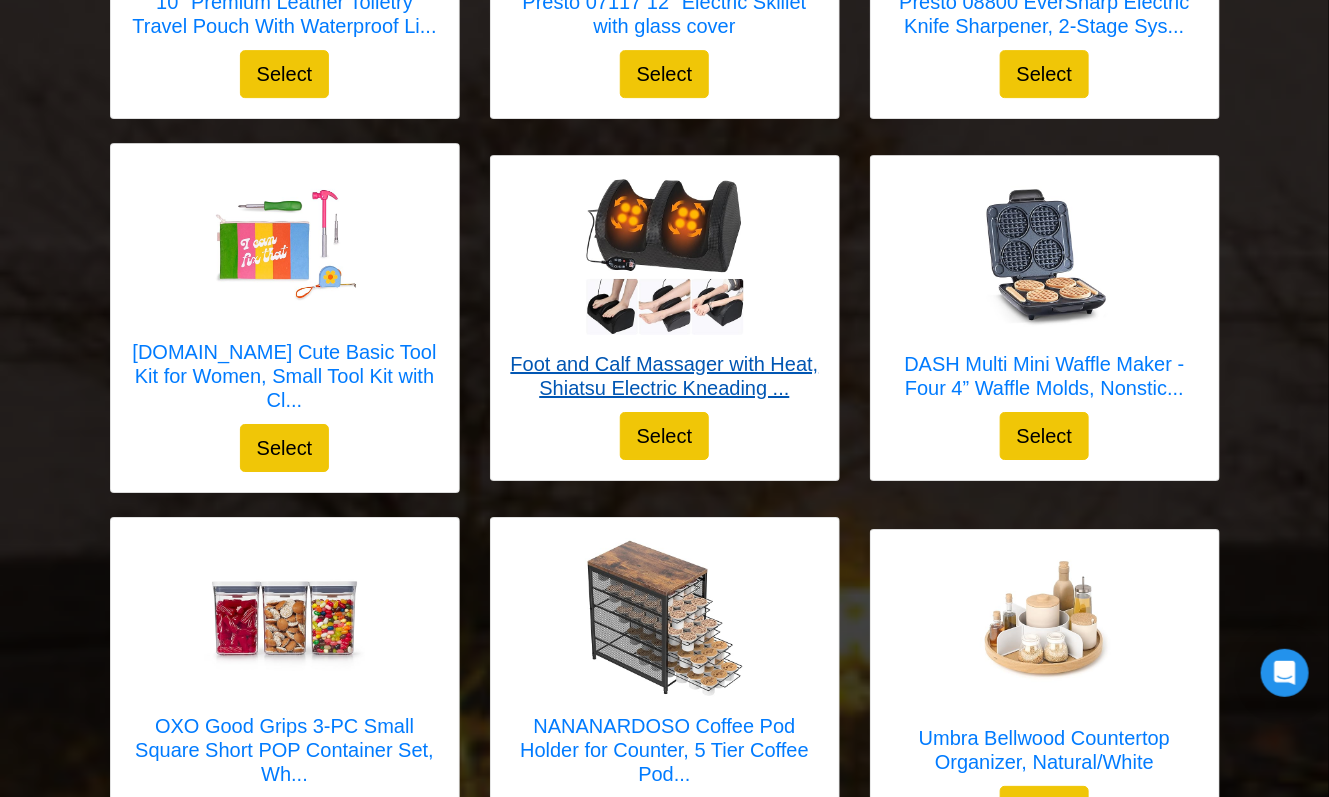 click at bounding box center (665, 256) 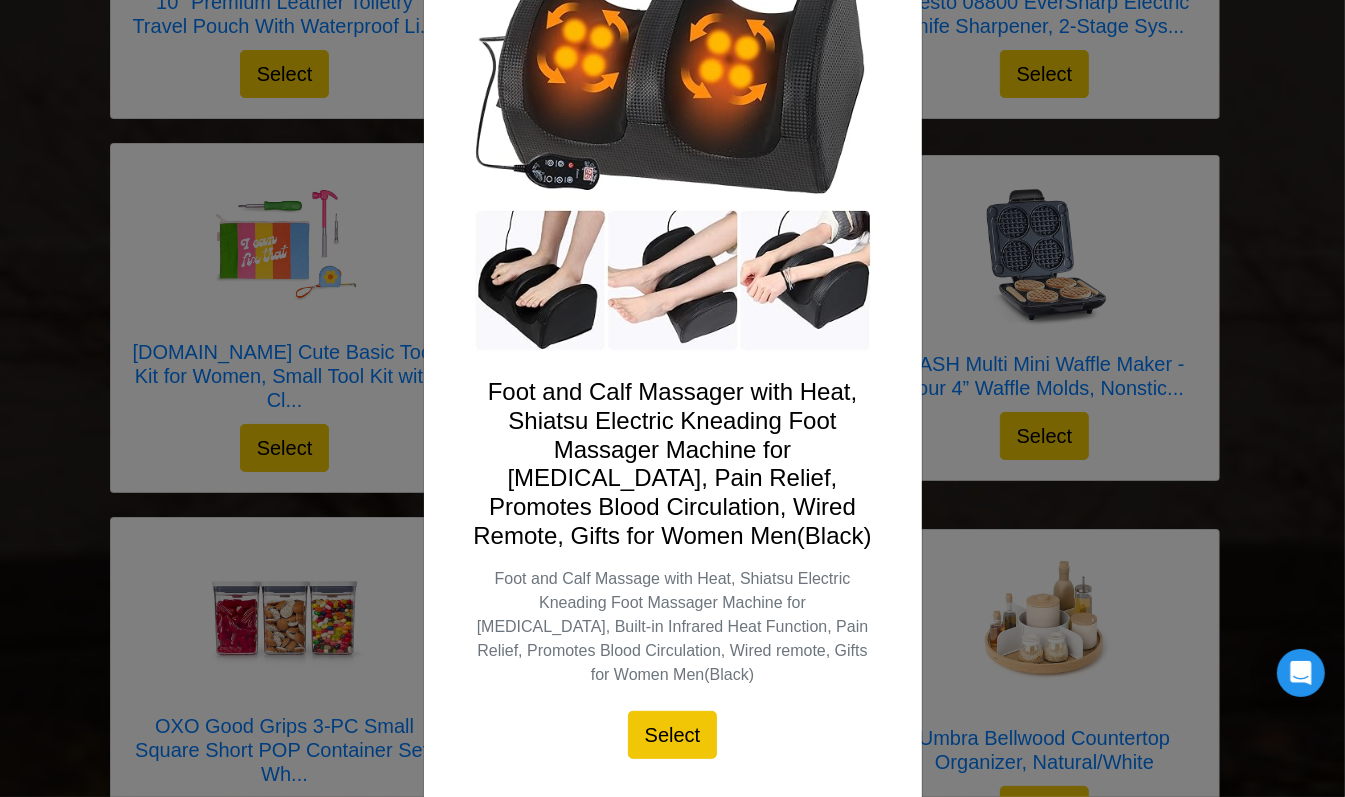 scroll, scrollTop: 231, scrollLeft: 0, axis: vertical 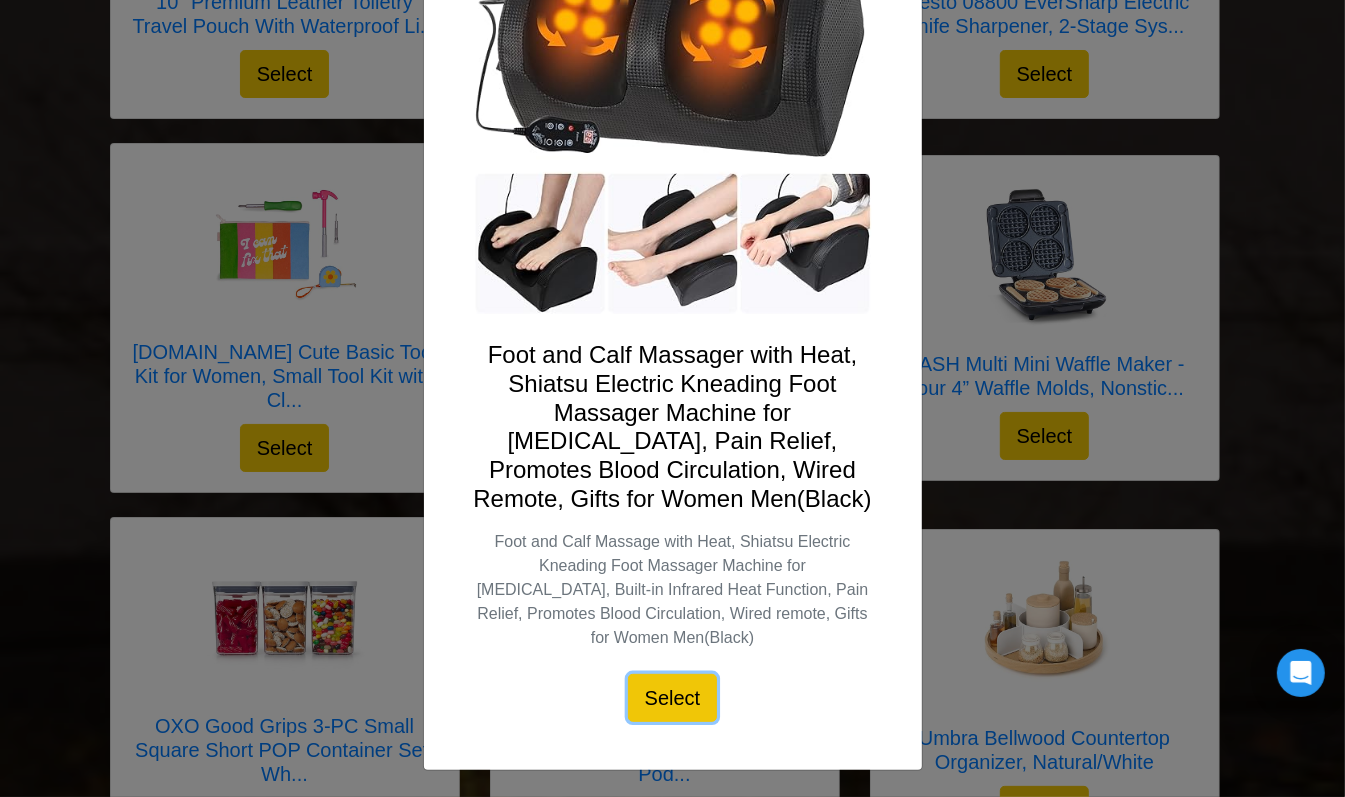 click on "Select" at bounding box center [673, 698] 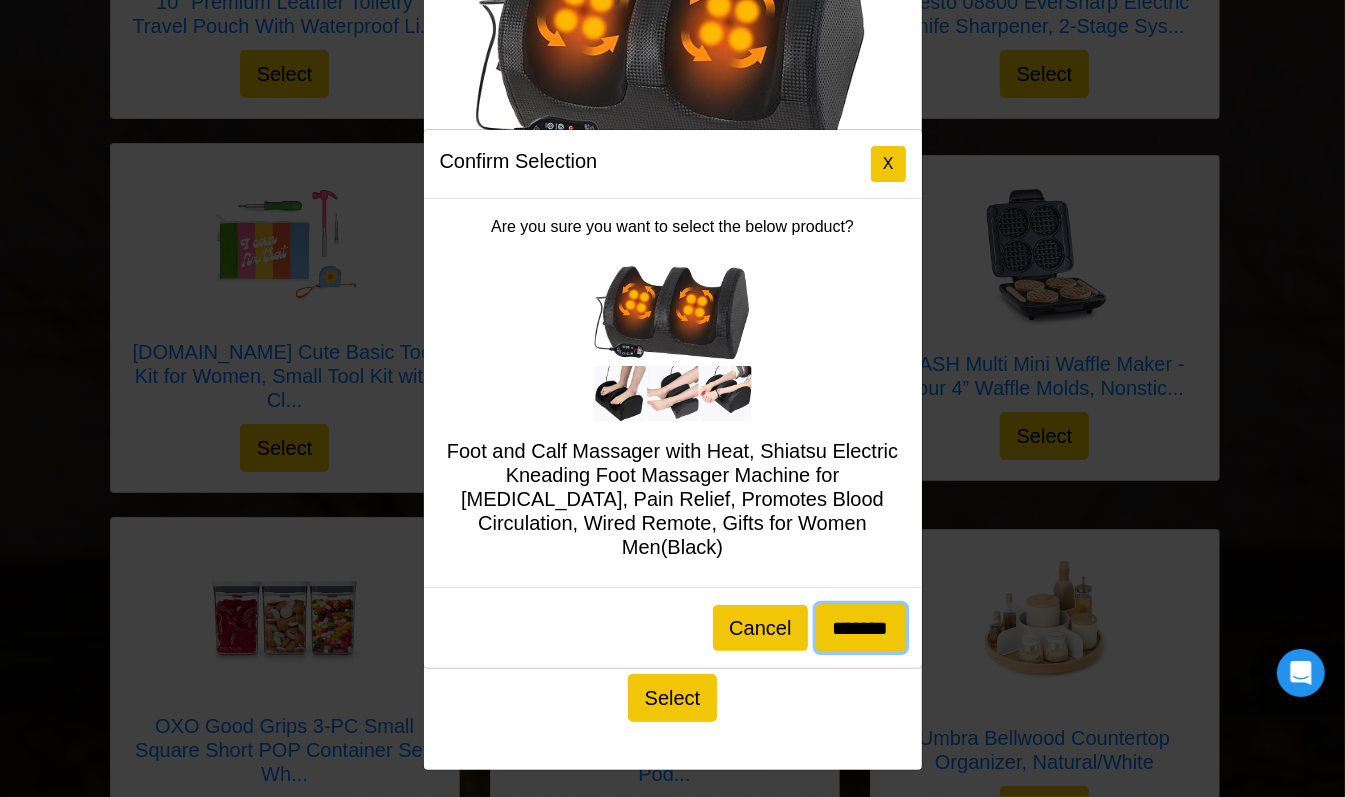 click on "*******" at bounding box center (861, 628) 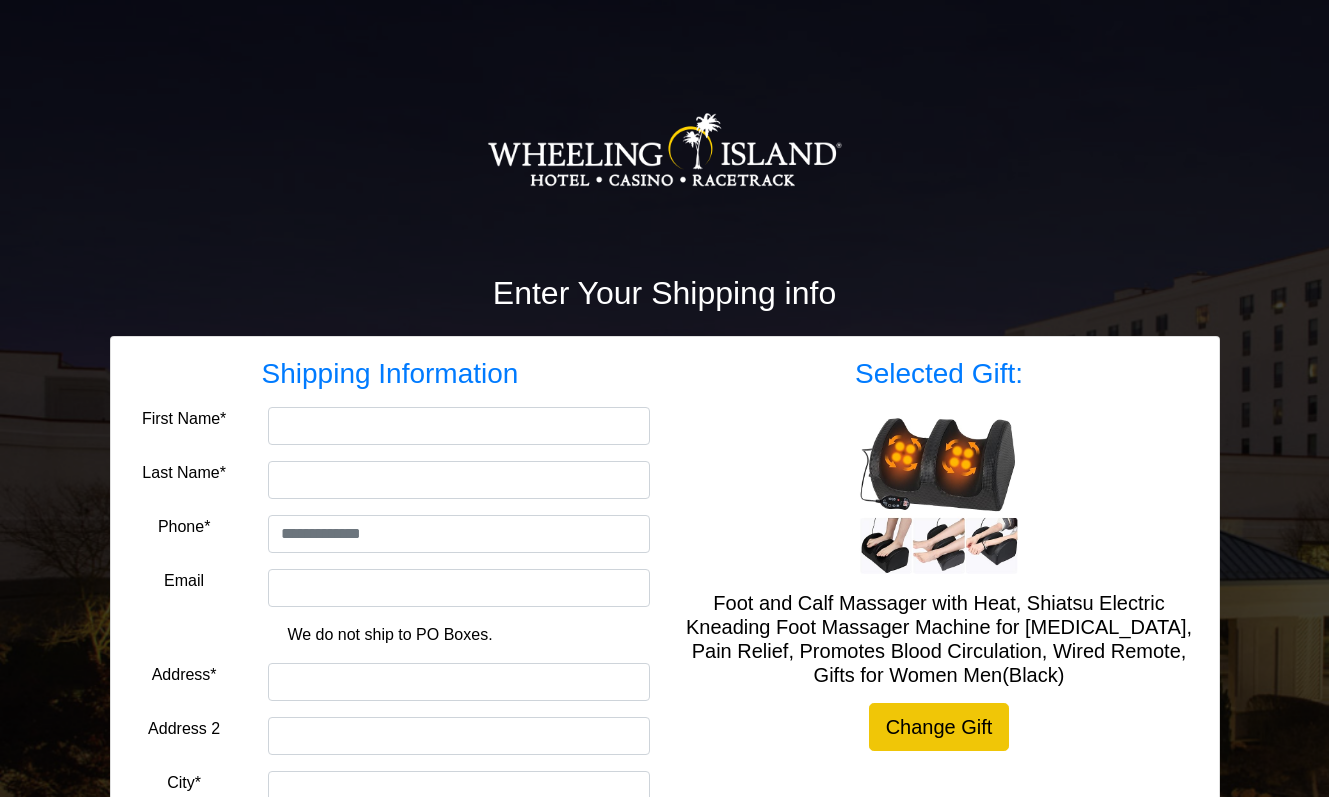 scroll, scrollTop: 0, scrollLeft: 0, axis: both 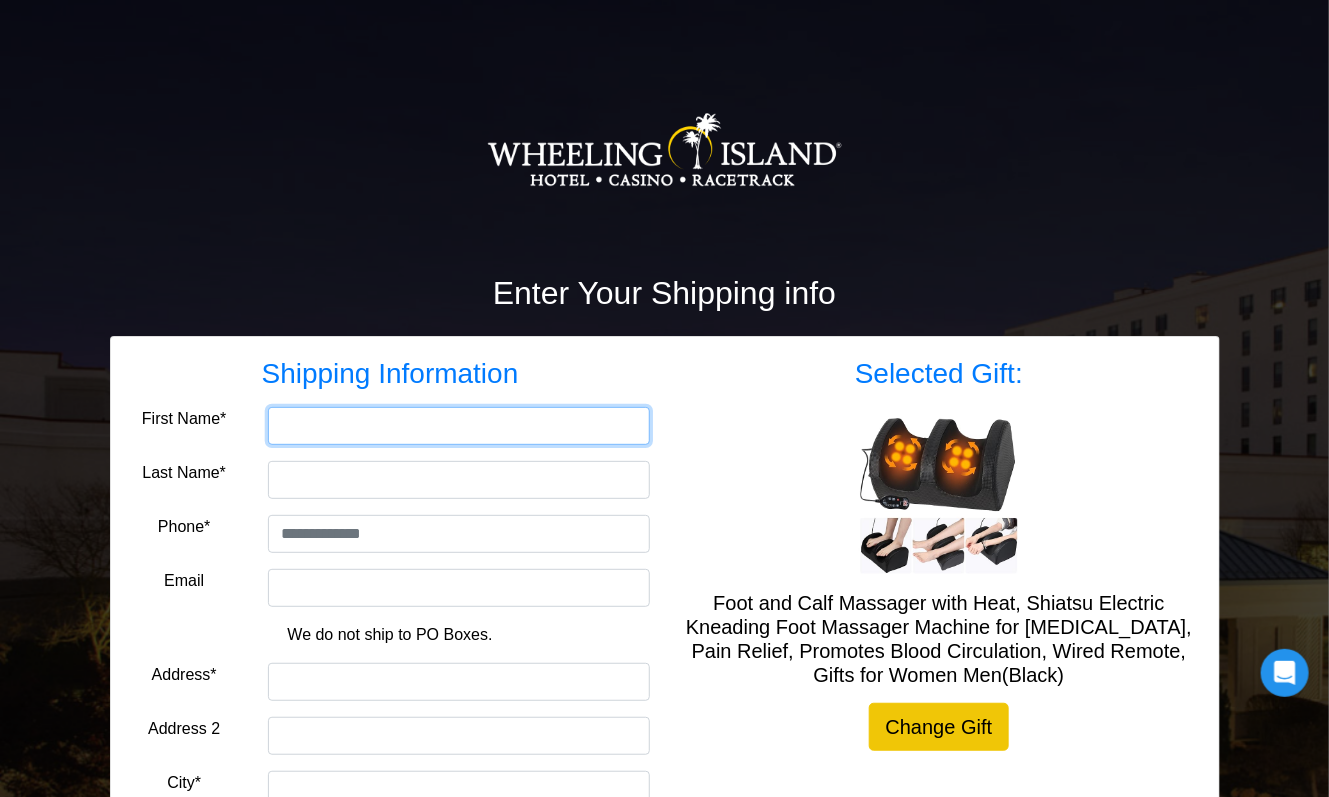 click on "First Name*" at bounding box center [459, 426] 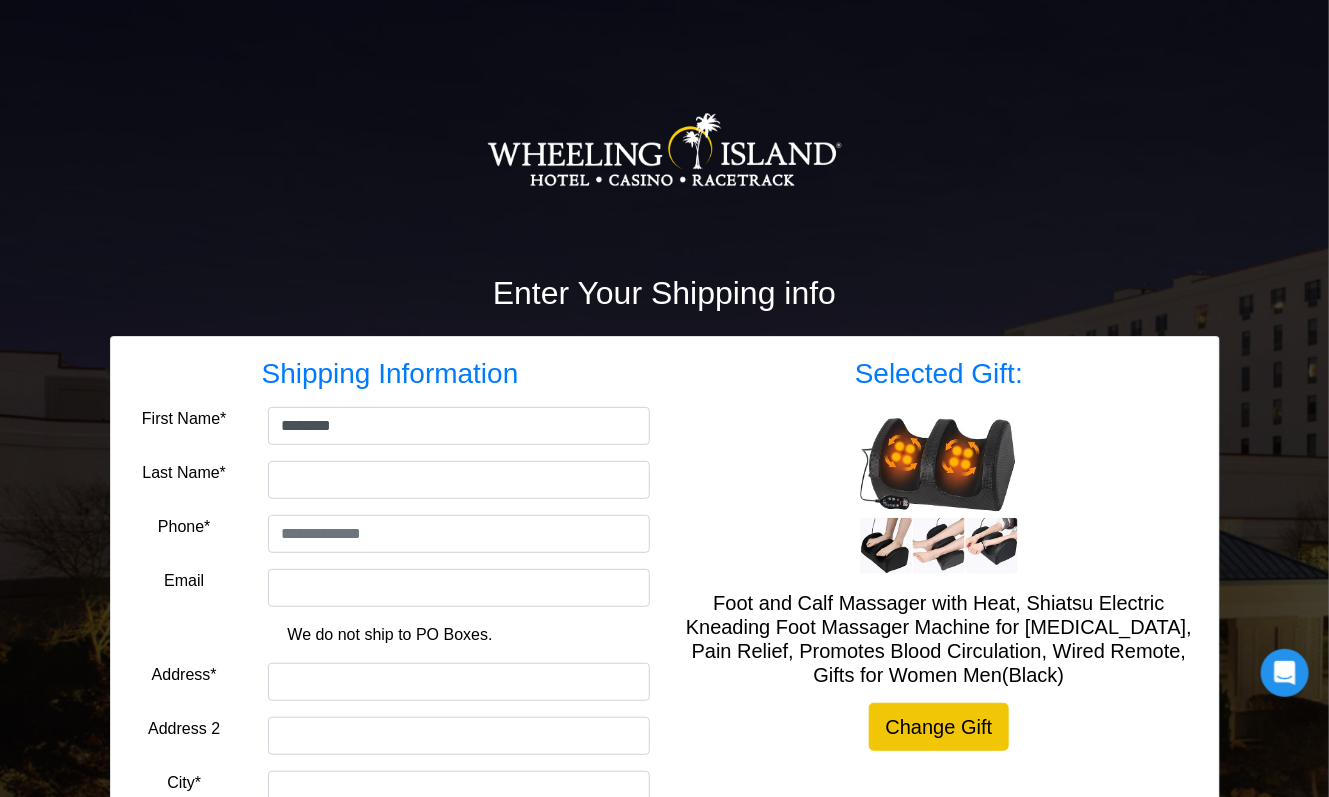 type on "******" 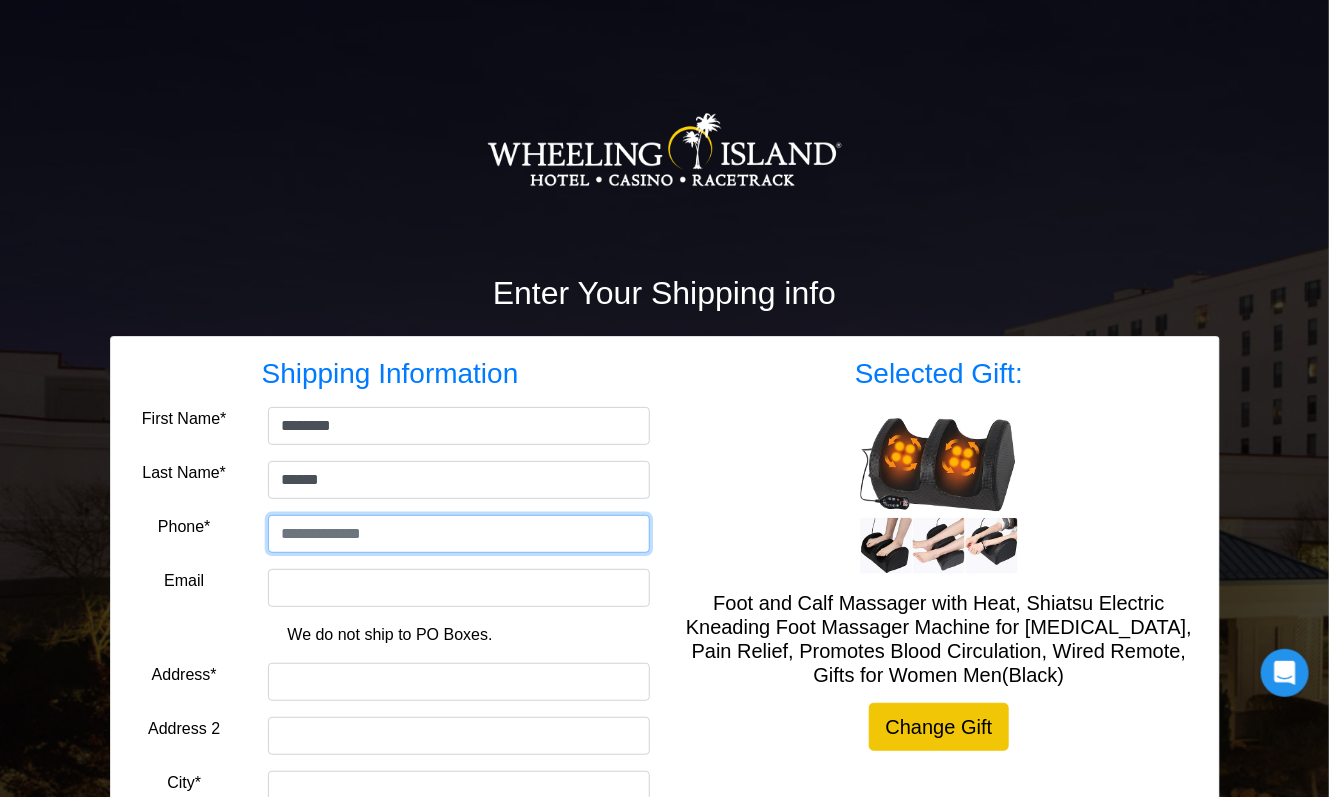 type on "**********" 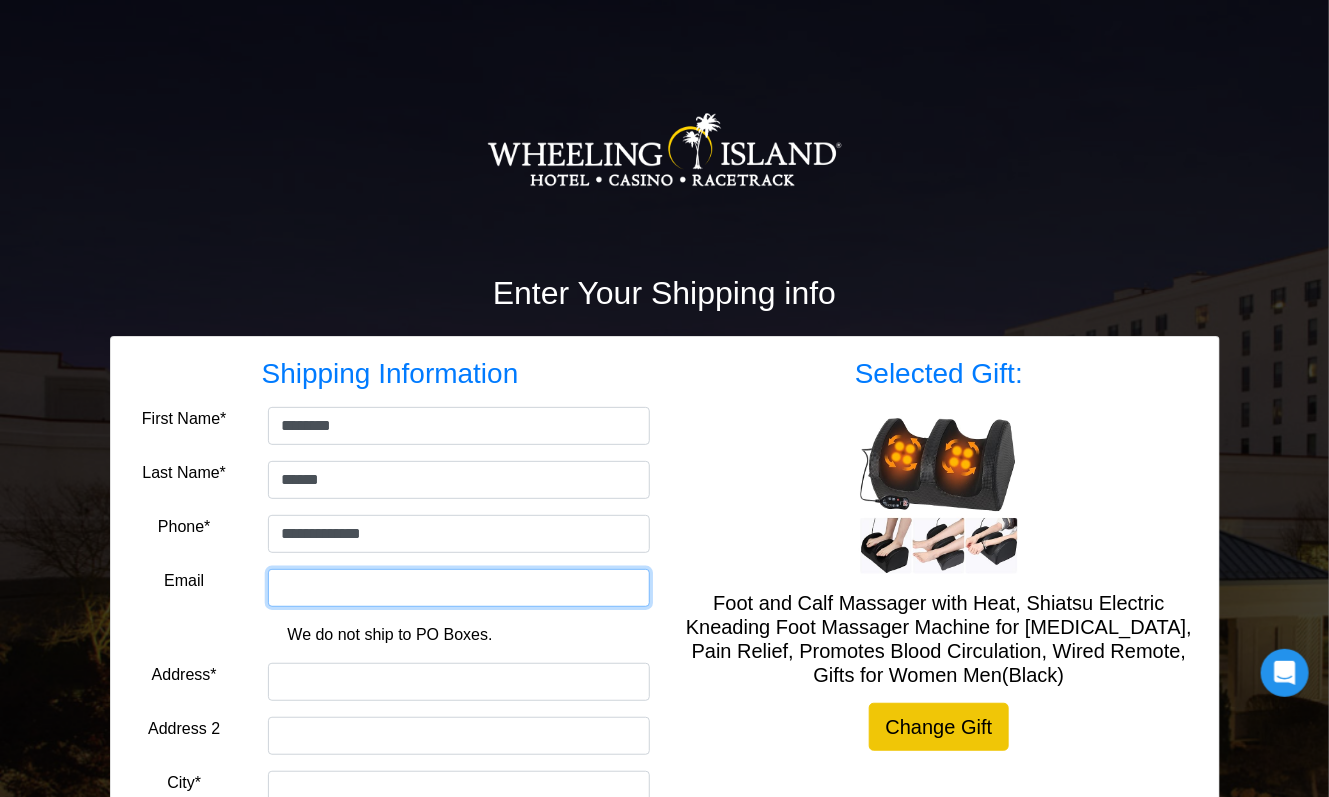 type on "**********" 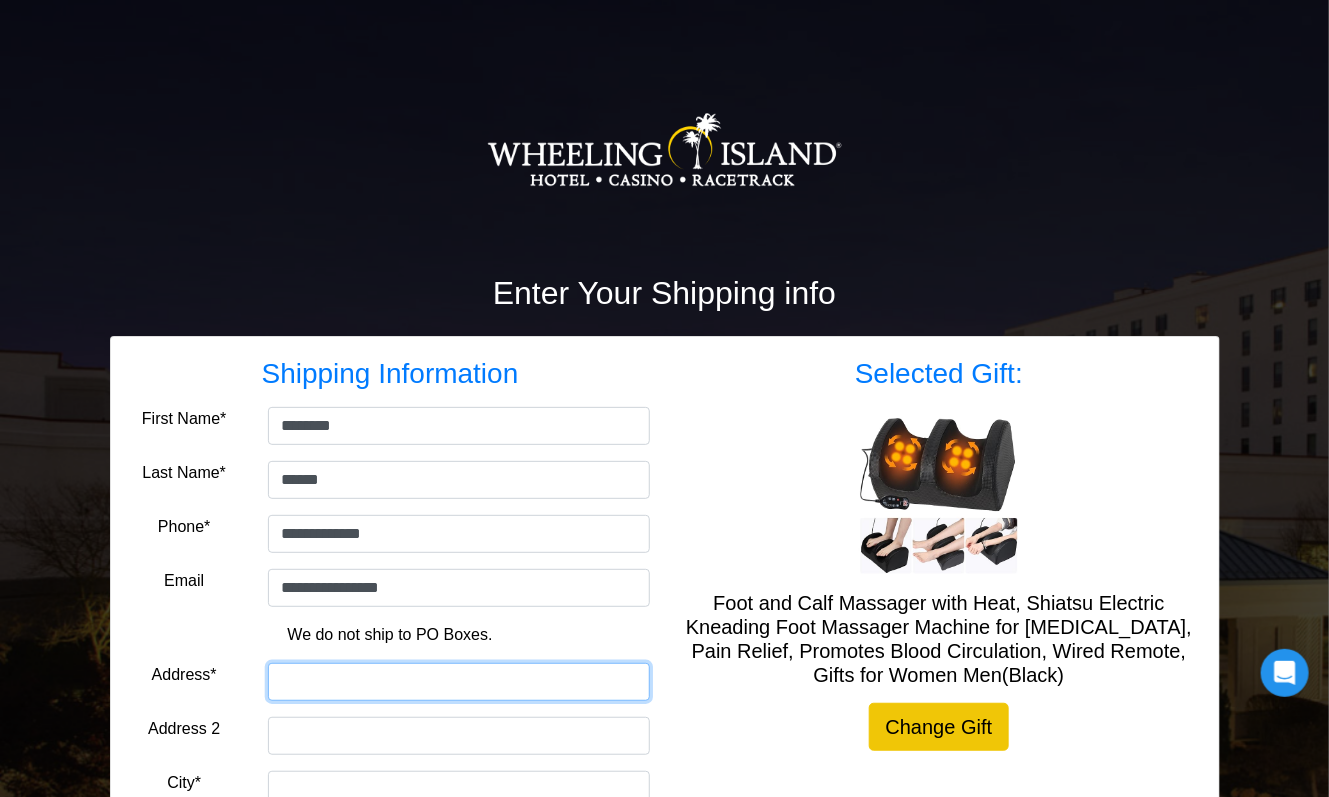 type on "**********" 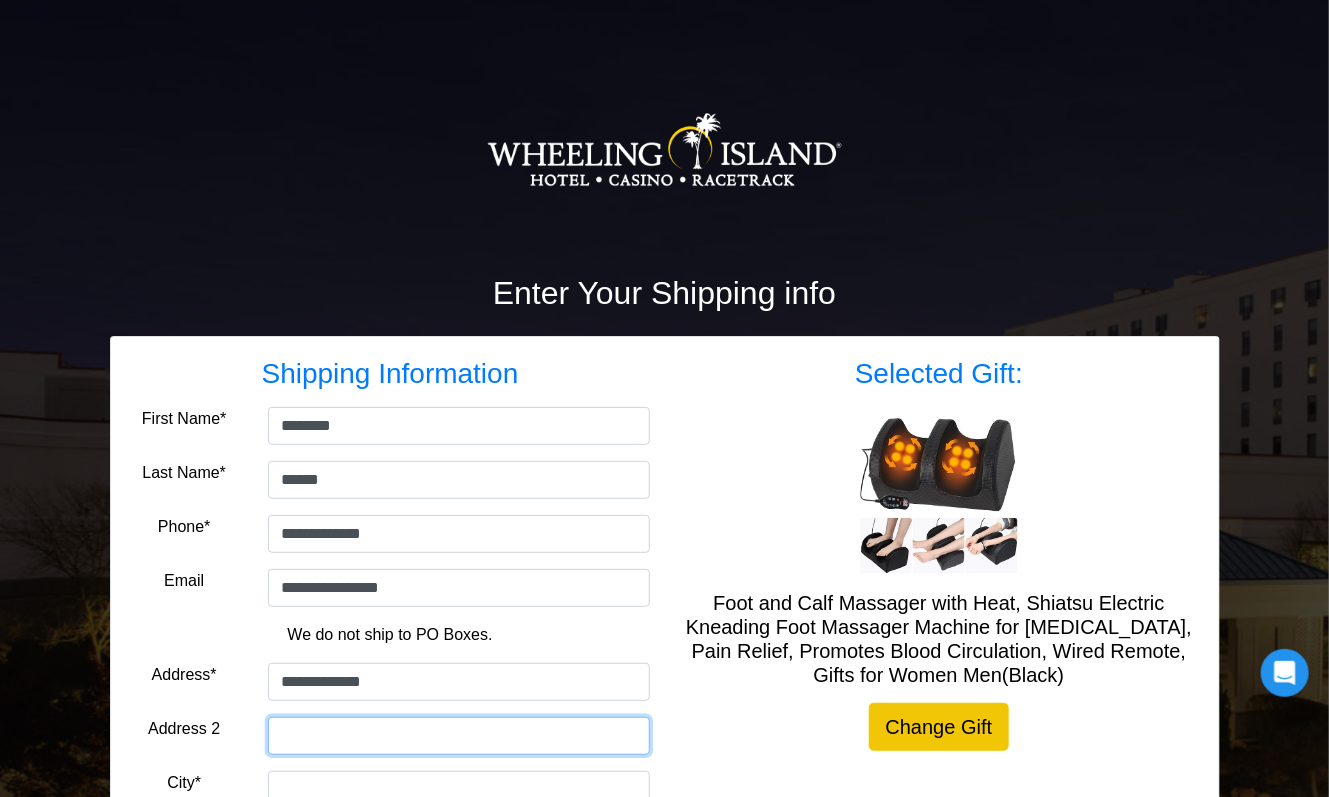 type on "**********" 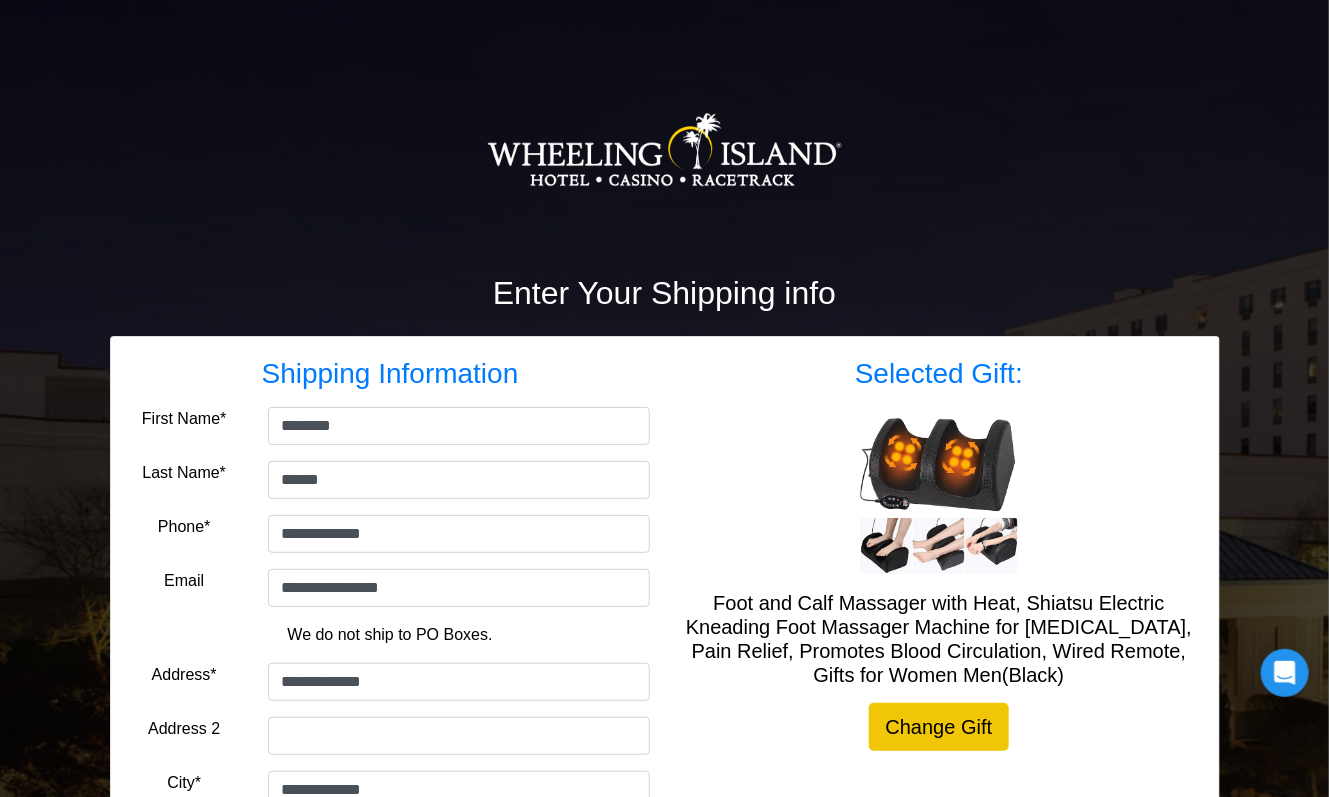 select on "**" 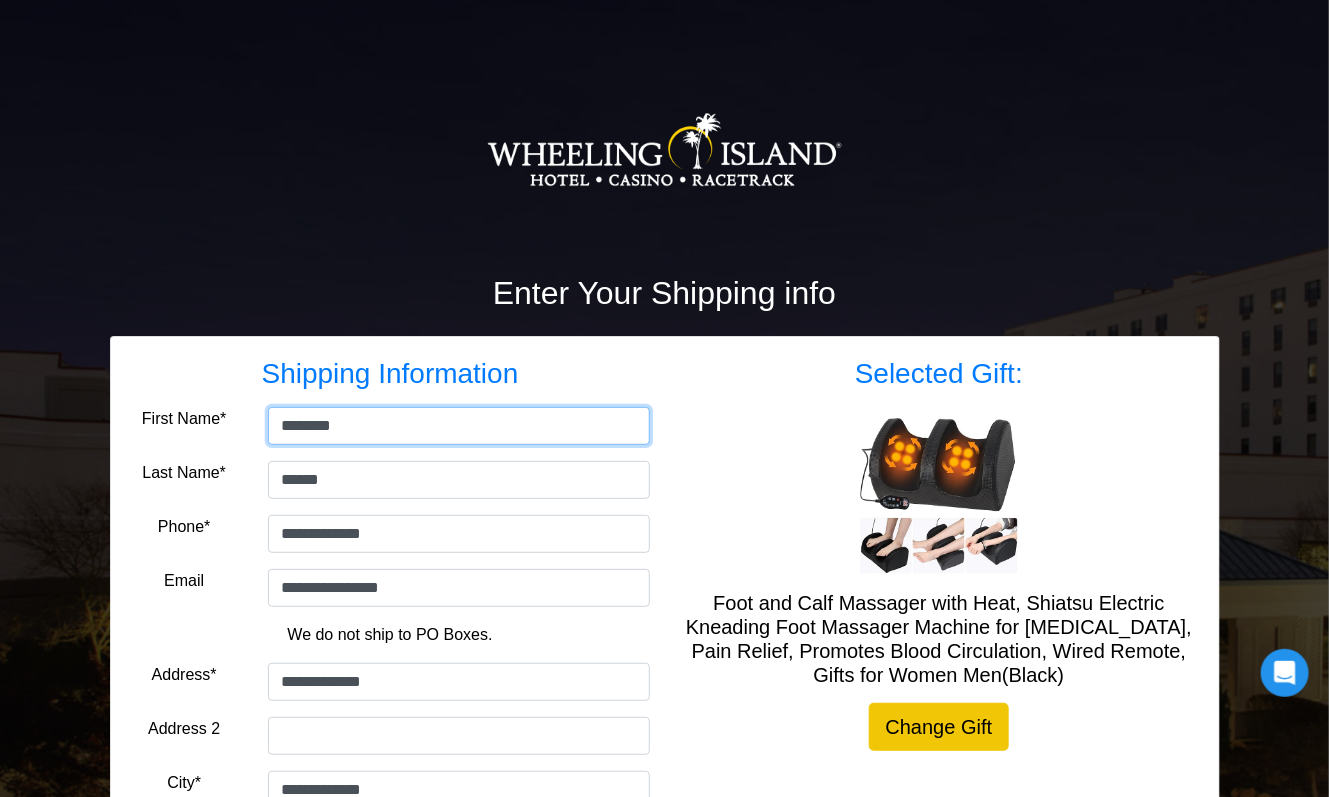 type on "********" 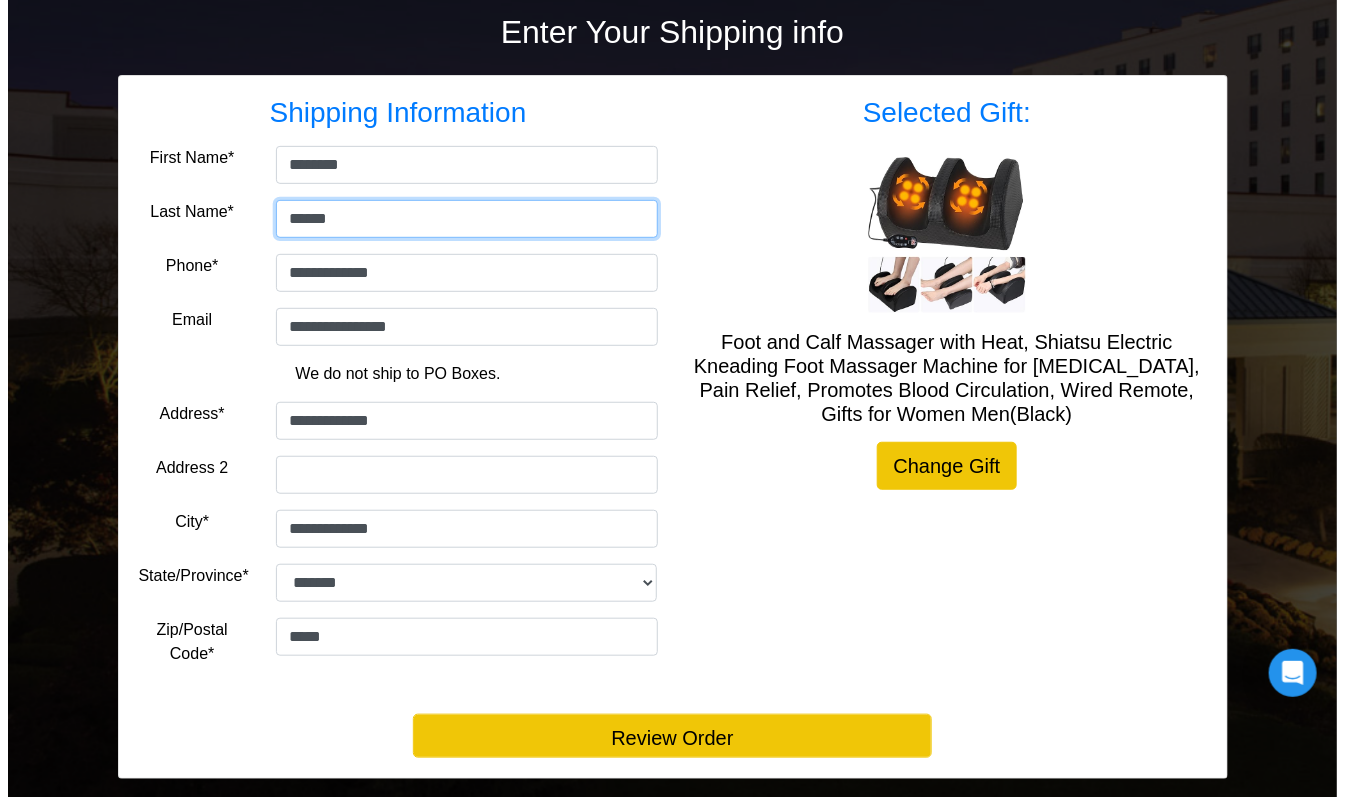 scroll, scrollTop: 289, scrollLeft: 0, axis: vertical 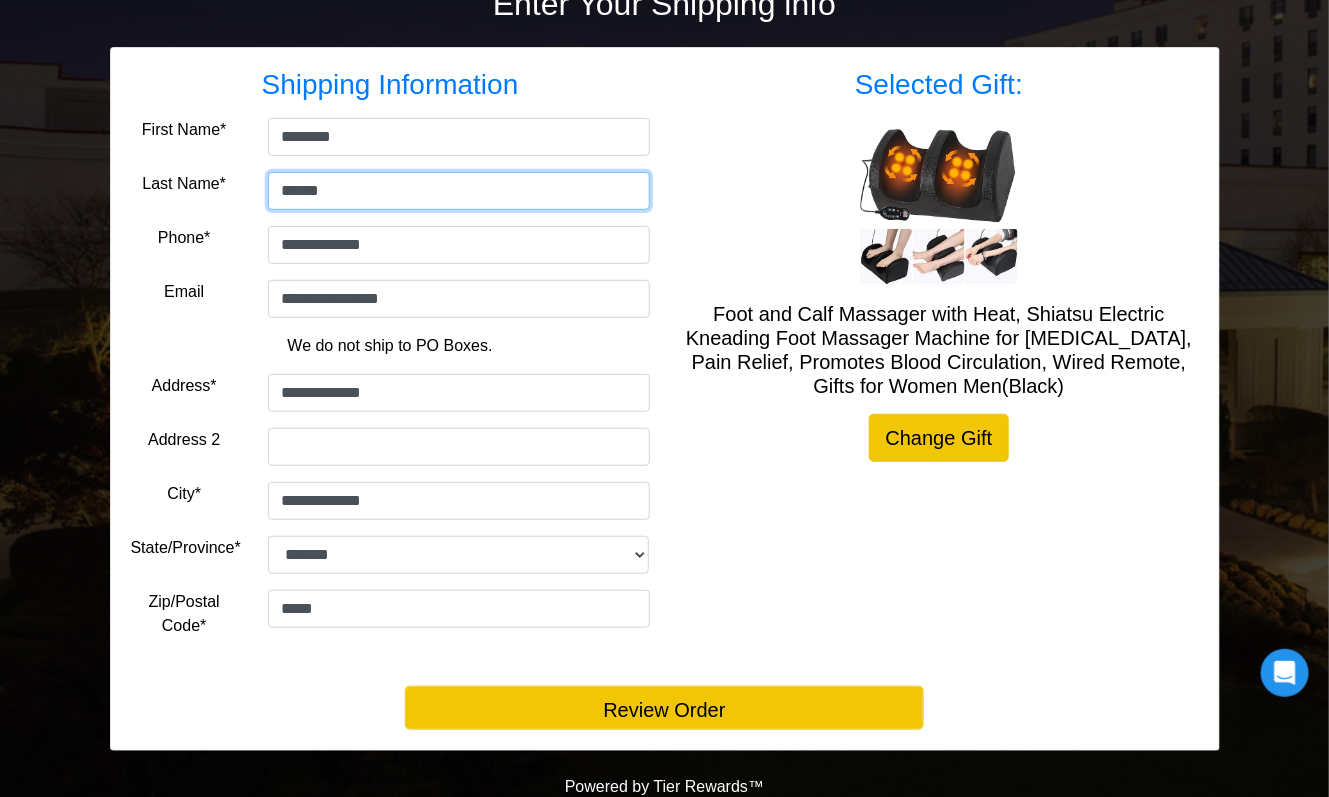type on "******" 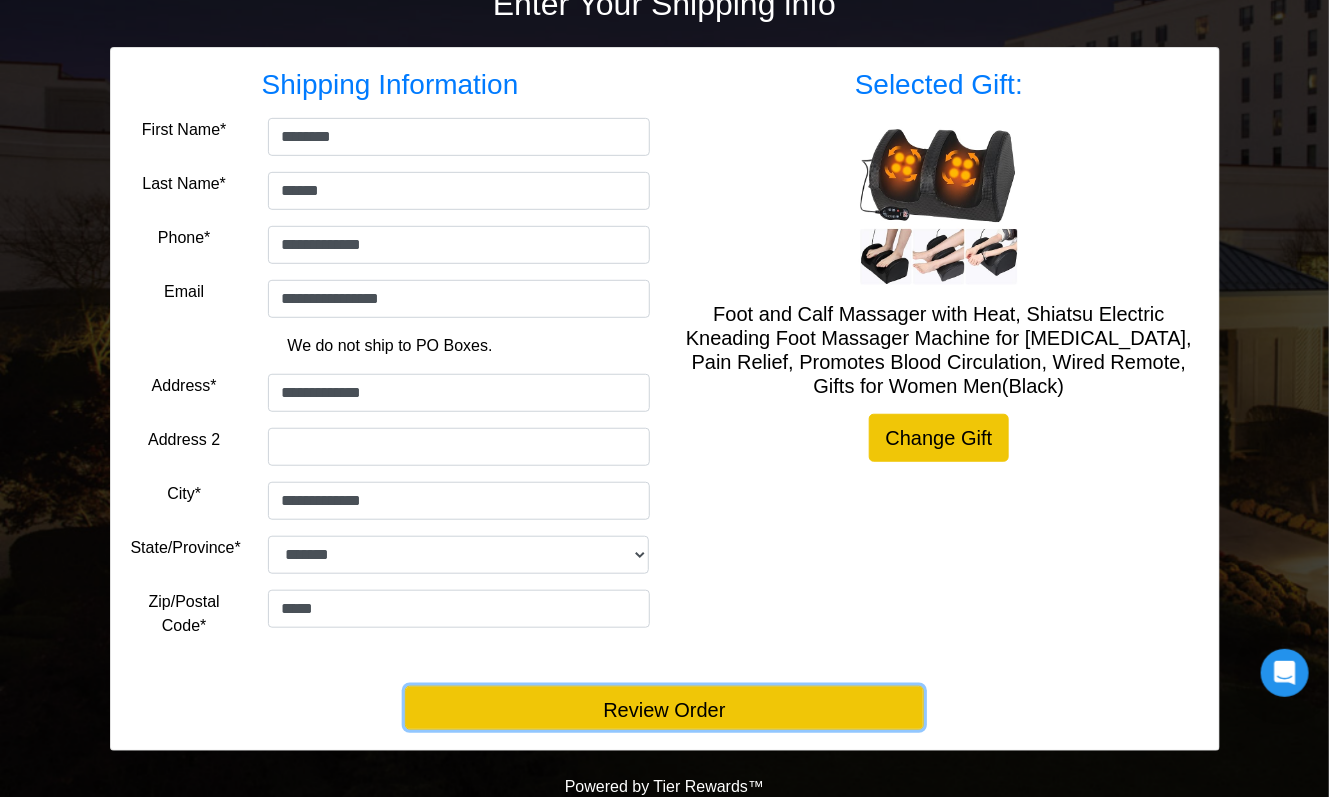 click on "Review Order" at bounding box center [664, 708] 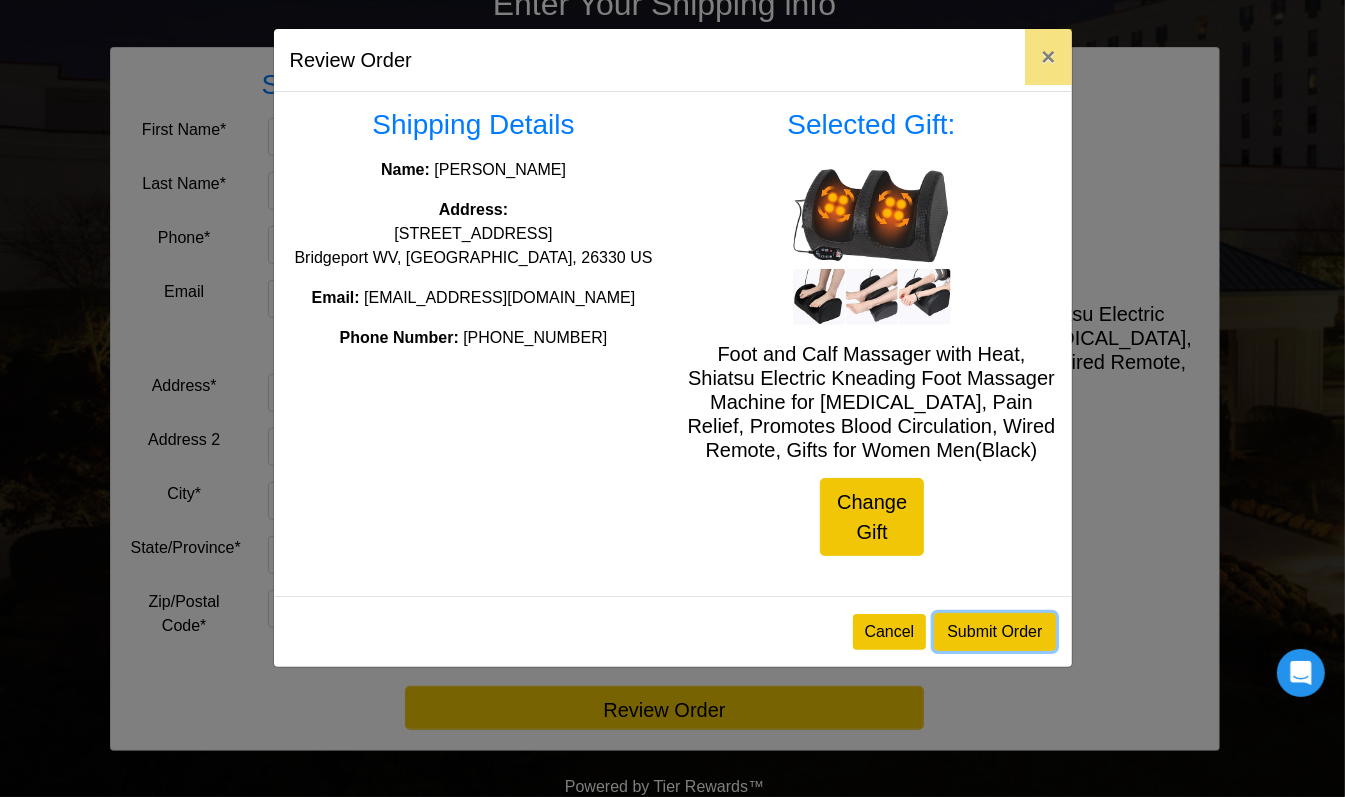 click on "Submit Order" at bounding box center (994, 632) 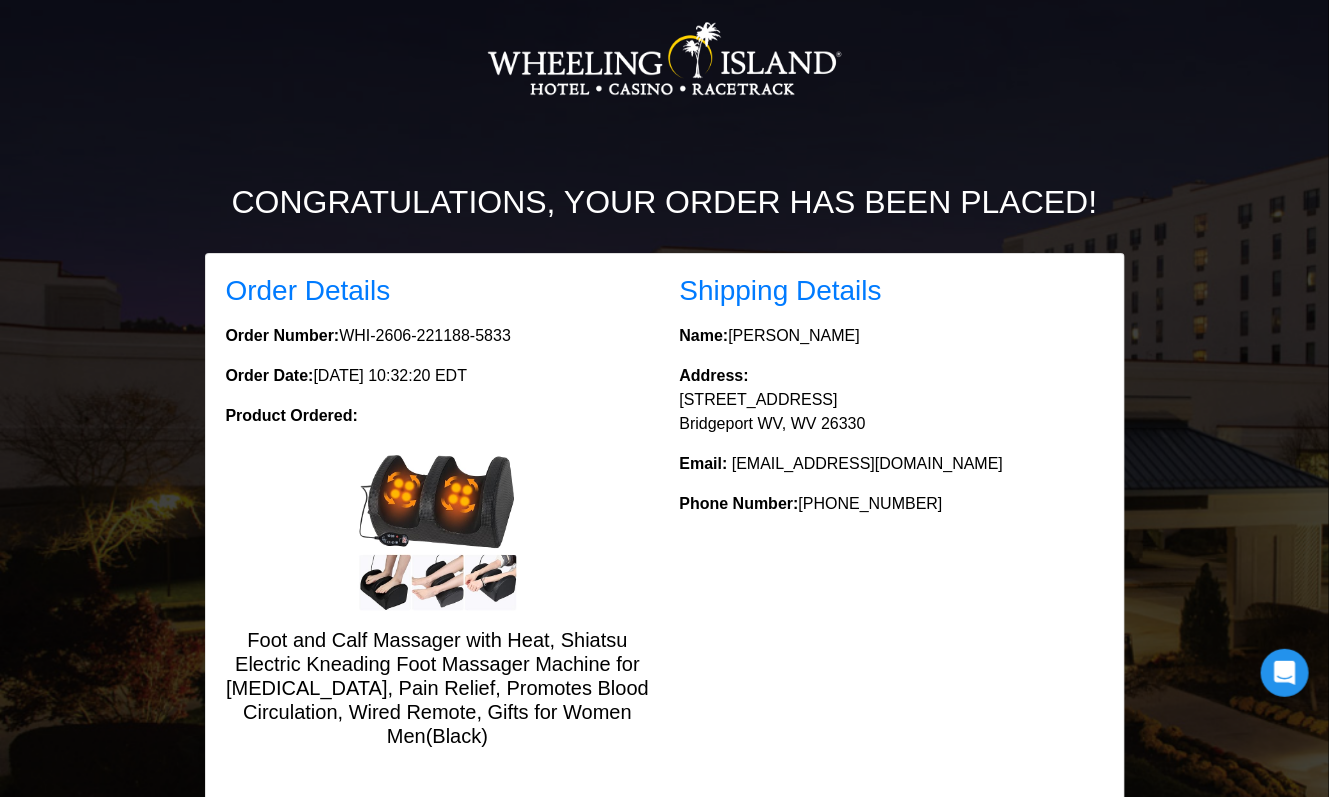 scroll, scrollTop: 289, scrollLeft: 0, axis: vertical 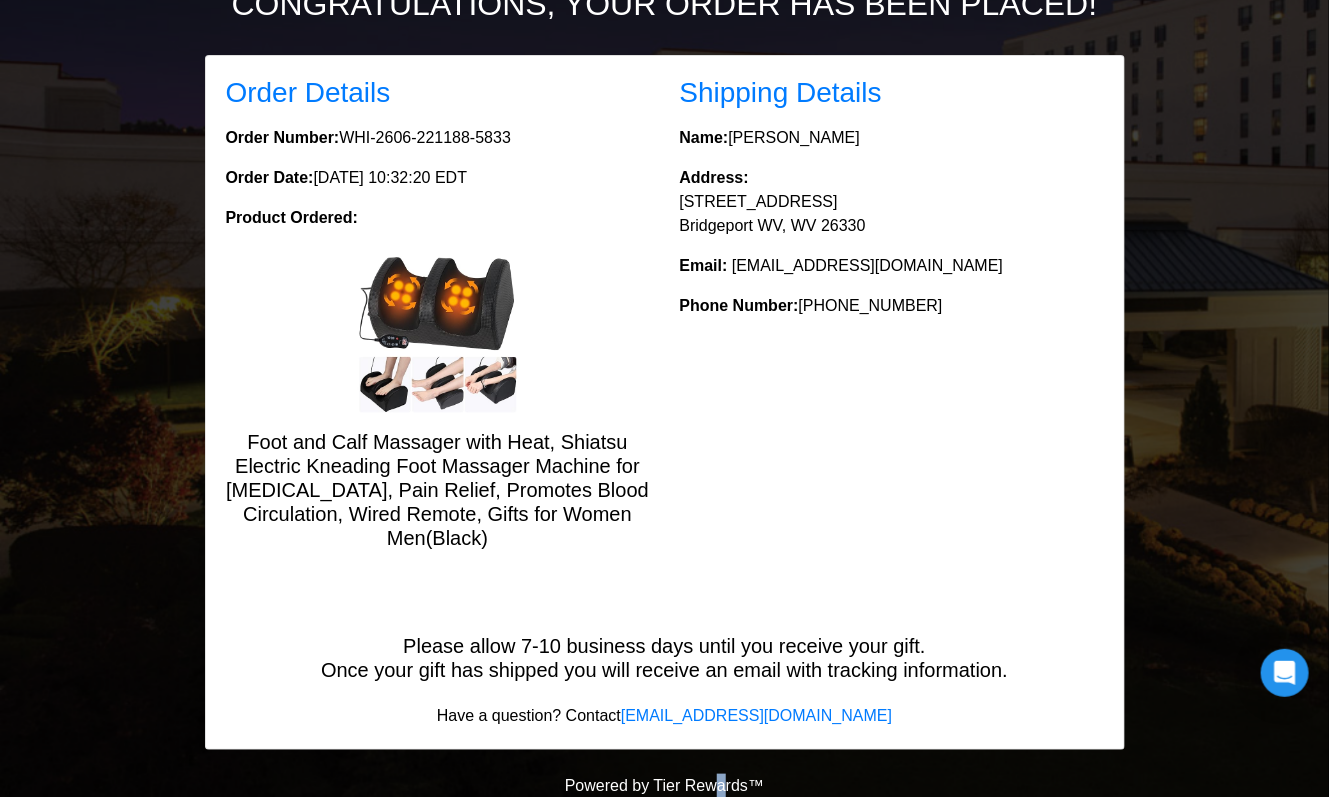 click on "Congratulations, your order has been placed!
Order Details
Order Number:  WHI-2606-221188-5833
Order Date:  July 02, 2025 10:32:20 EDT
Product Ordered:
Foot and Calf Massager with Heat, Shiatsu Electric Kneading Foot Massager Machine for Plantar Fasciitis, Pain Relief, Promotes Blood Circulation, Wired Remote, Gifts for Women Men(Black)
Shipping Details
Name:  Ceferina Haught
Address:
211 FARIS AVE
Bridgeport WV, WV 26330
Email:   ceffie52@msn.com
Phone Number:  (304)629-0279" at bounding box center (664, 254) 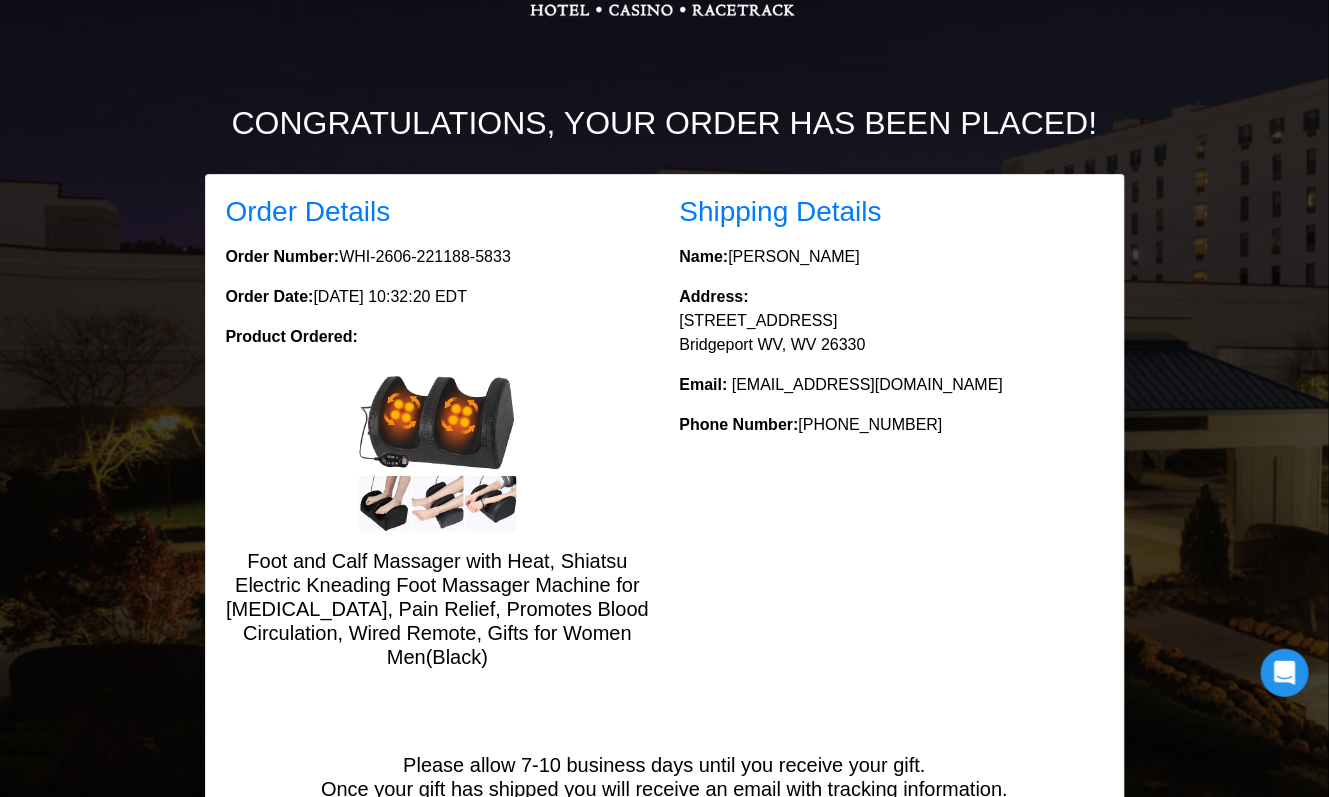 scroll, scrollTop: 289, scrollLeft: 0, axis: vertical 